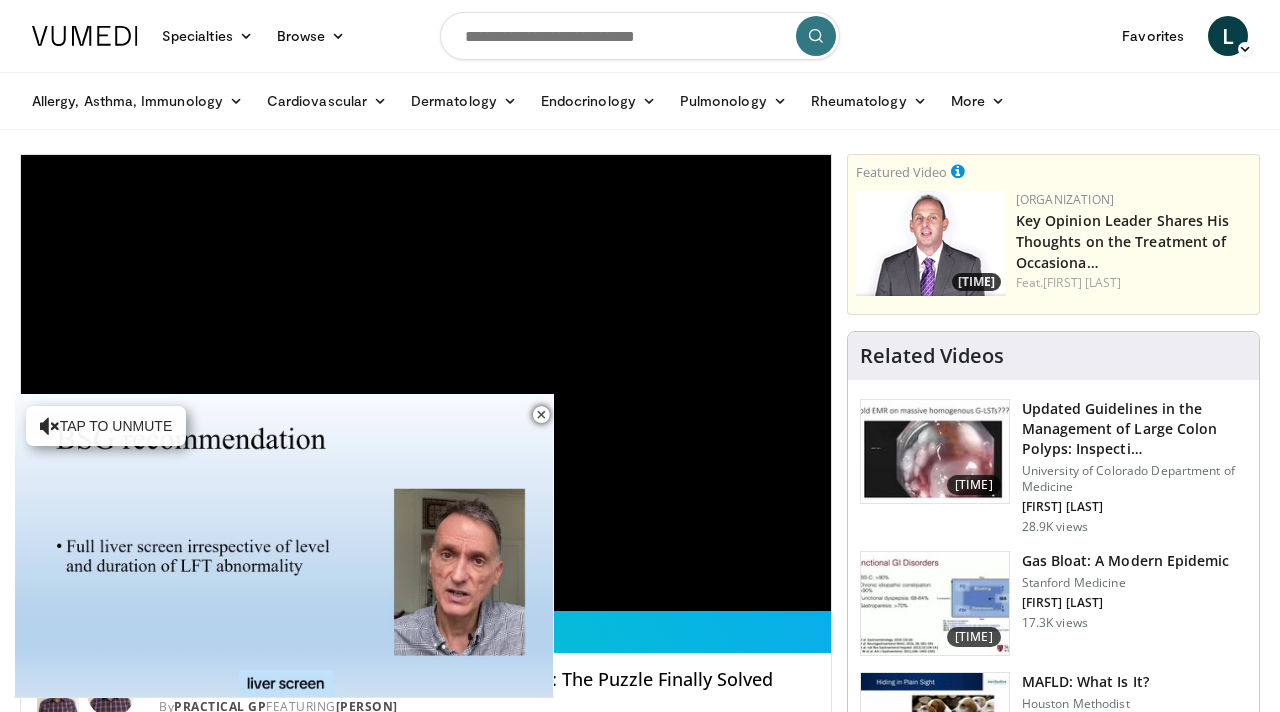 scroll, scrollTop: 989, scrollLeft: 0, axis: vertical 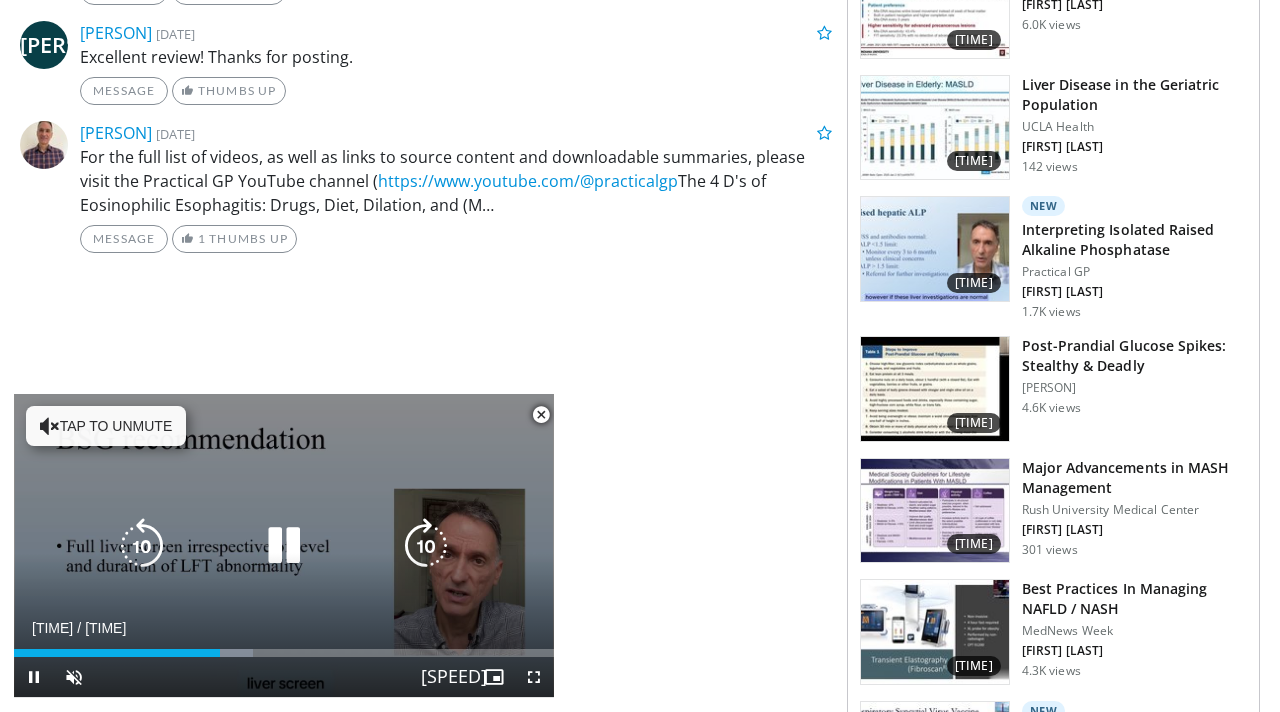 click at bounding box center [284, 546] 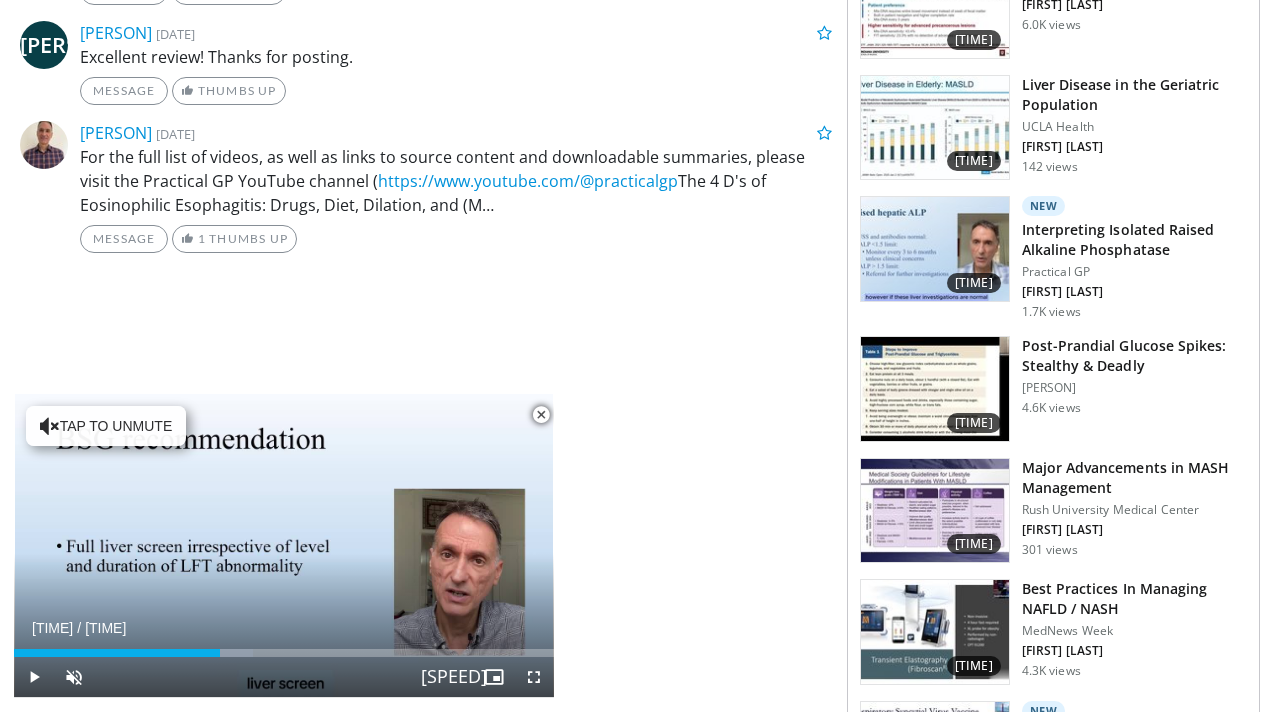 click at bounding box center (935, 389) 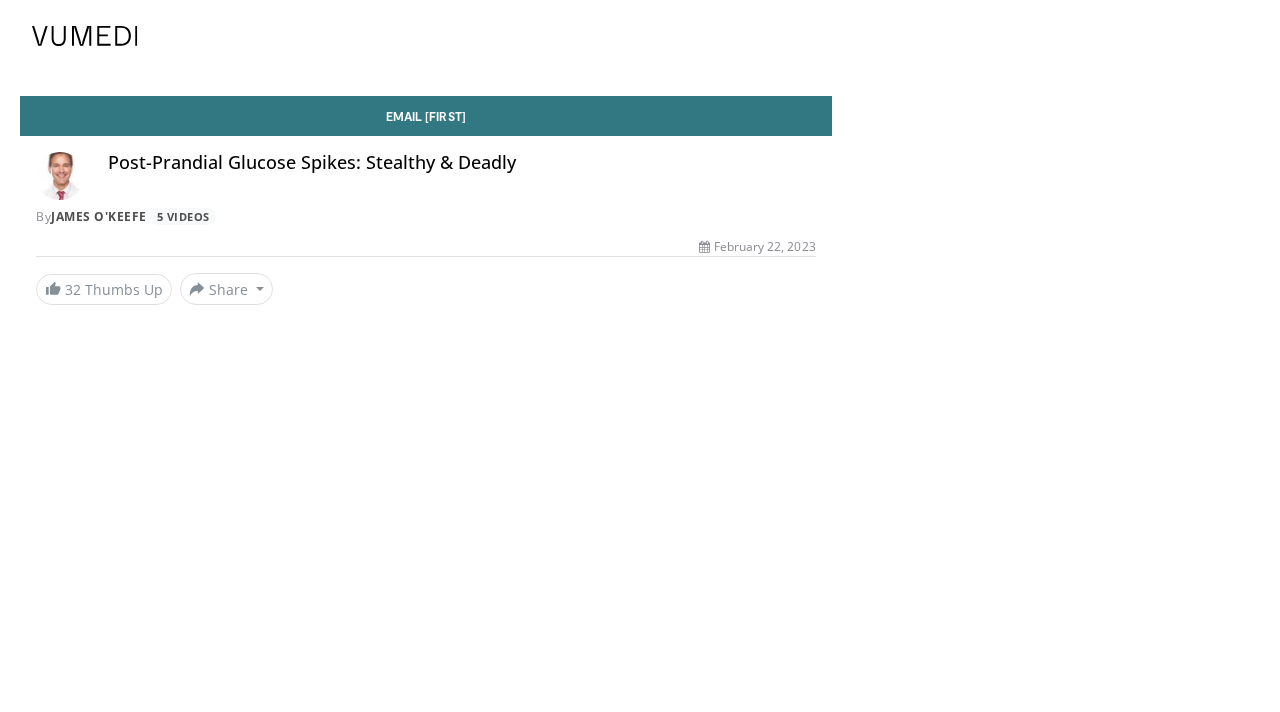 scroll, scrollTop: 0, scrollLeft: 0, axis: both 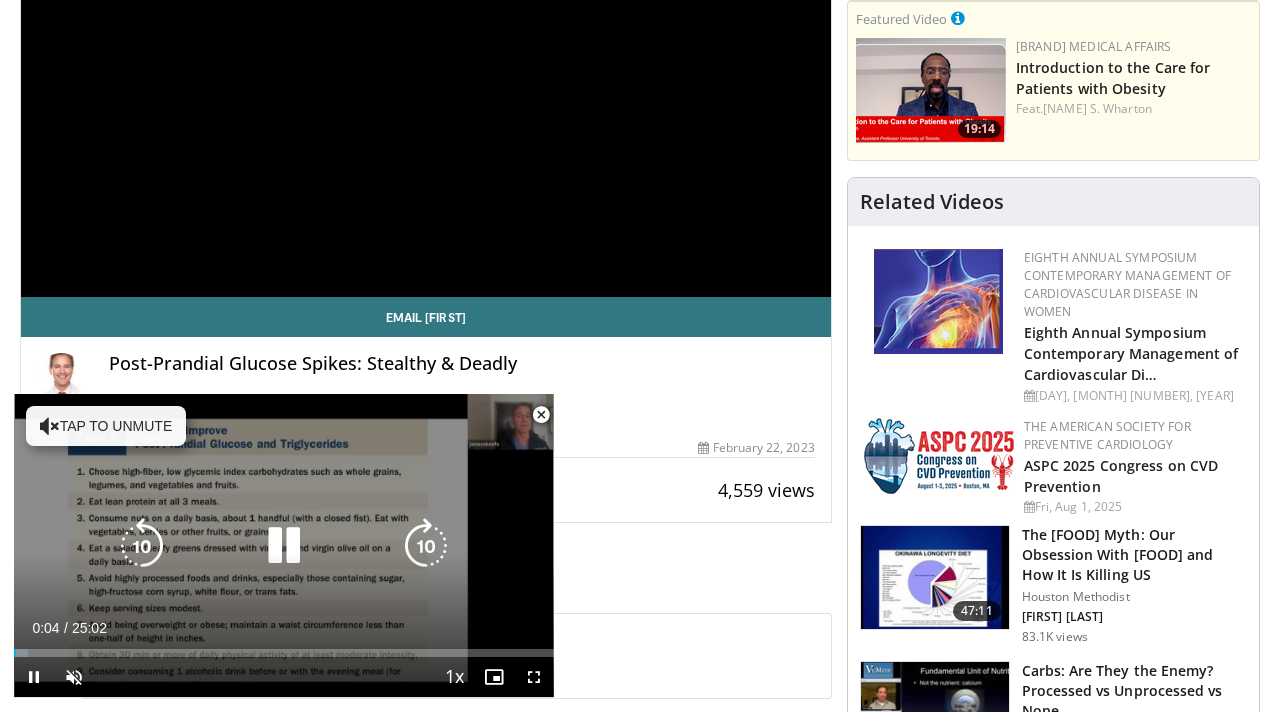 click at bounding box center [284, 546] 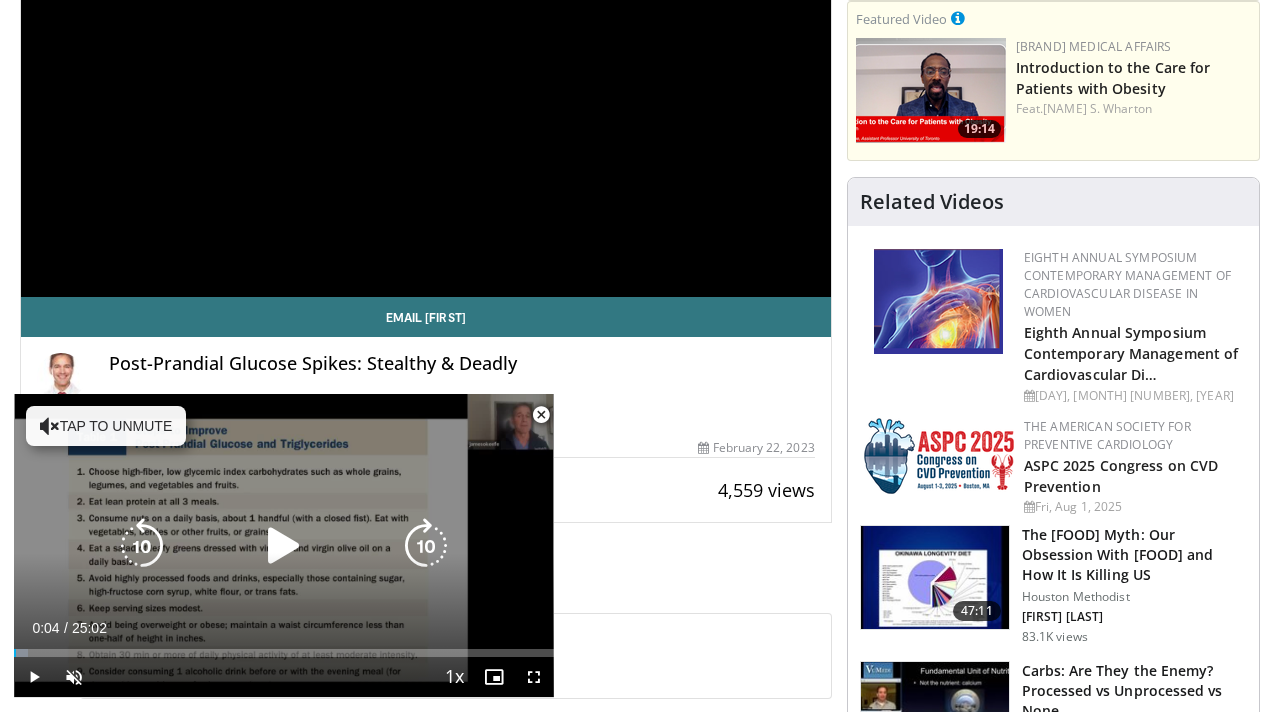 click at bounding box center [284, 546] 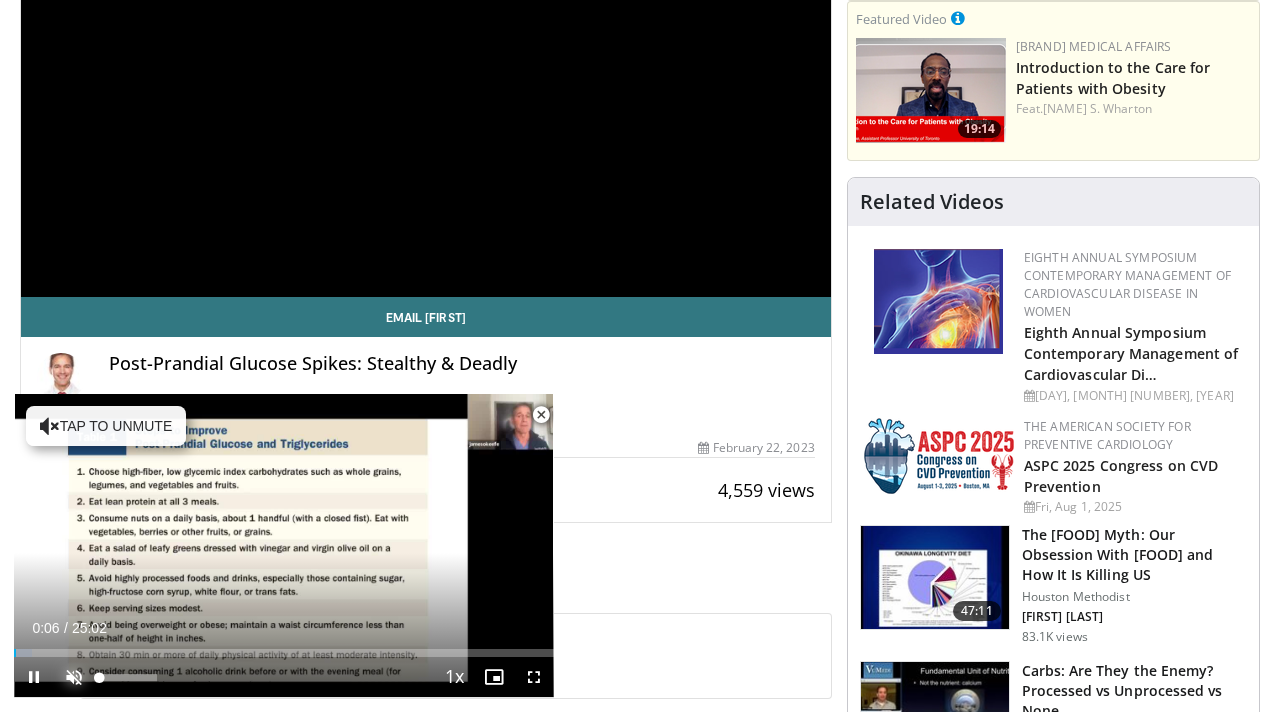 click at bounding box center [74, 677] 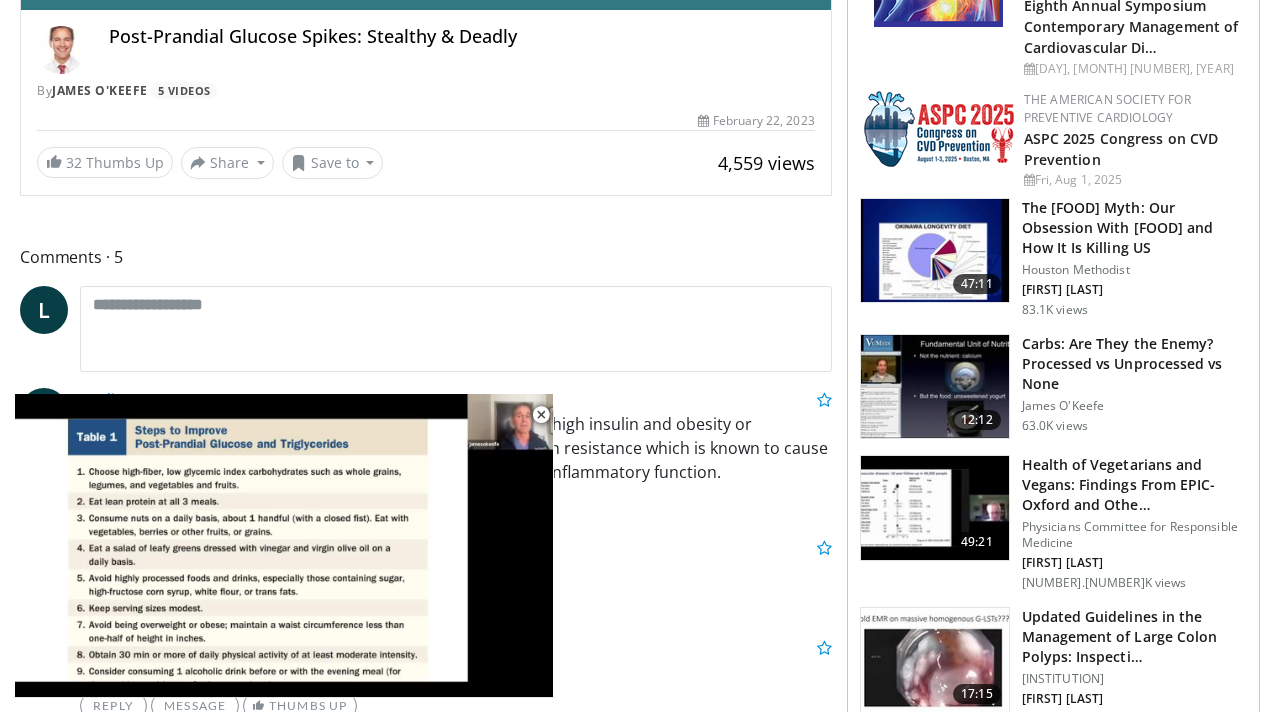 scroll, scrollTop: 642, scrollLeft: 0, axis: vertical 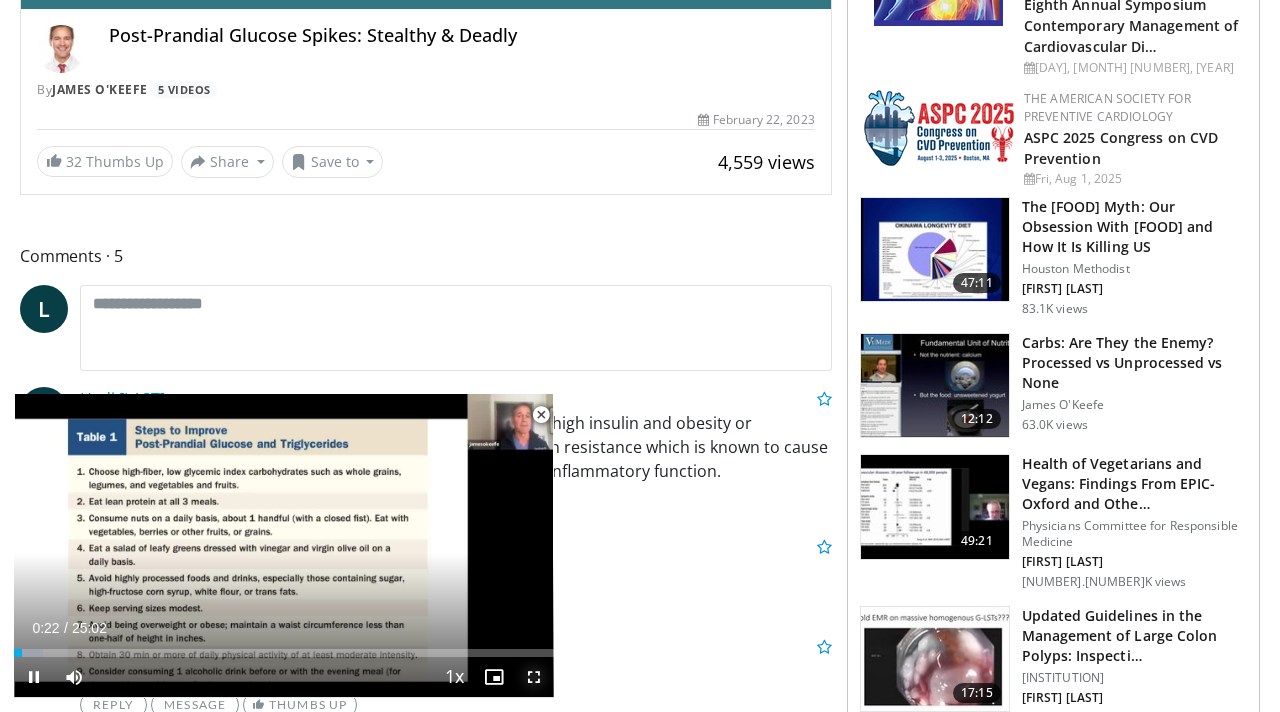 click at bounding box center [534, 677] 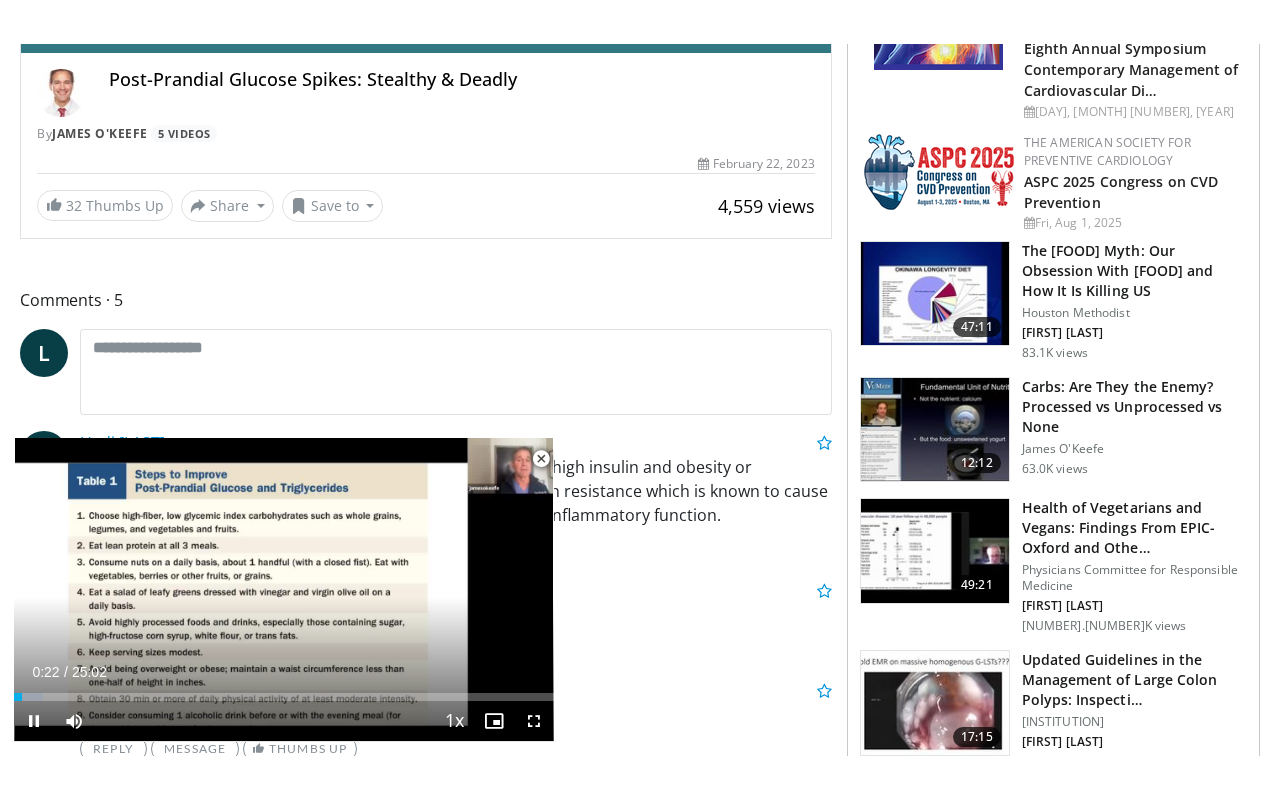 scroll, scrollTop: 186, scrollLeft: 0, axis: vertical 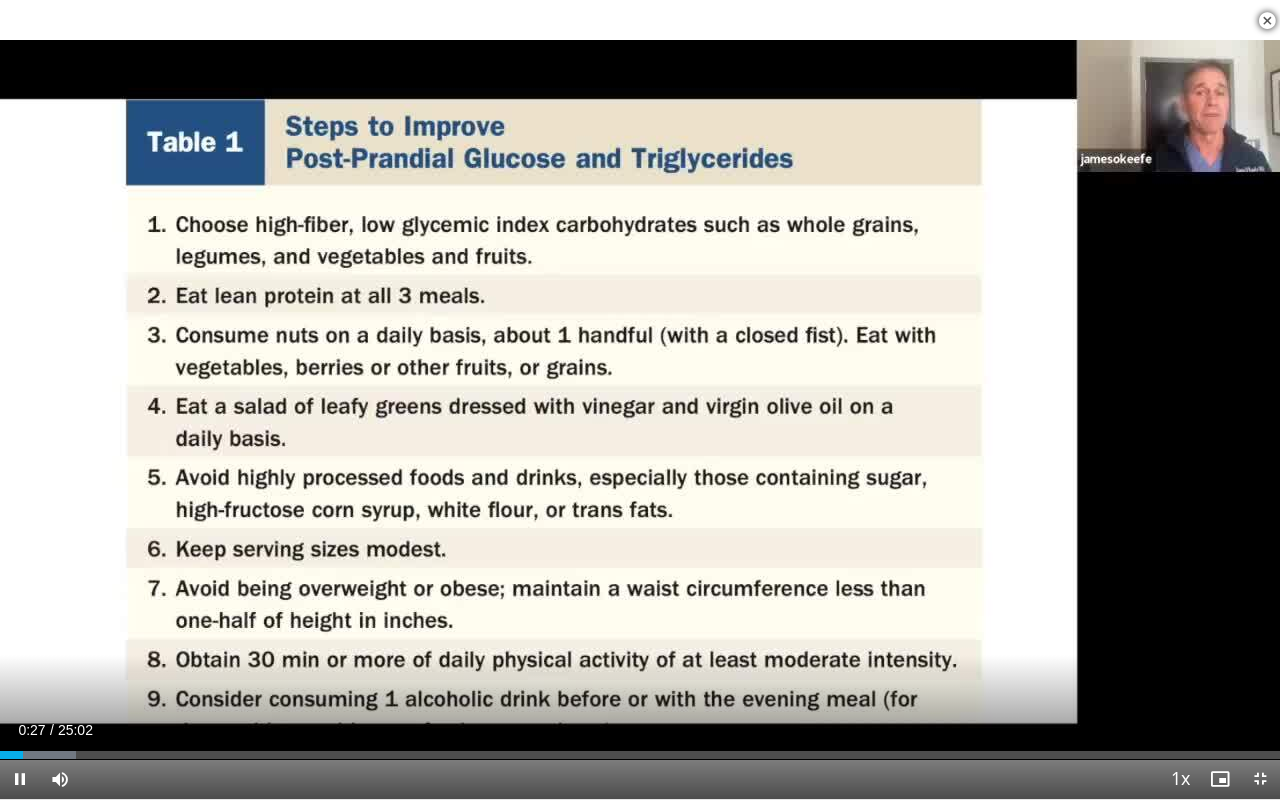 click on "Current Time  [TIME] / Duration  [DURATION] Pause Skip Backward Skip Forward Mute Loaded :  [PERCENTAGE]% [TIME] [TIME] Stream Type  LIVE Seek to live, currently behind live LIVE   1x Playback Rate 0.5x 0.75x 1x , selected 1.25x 1.5x 1.75x 2x Chapters Chapters Descriptions descriptions off , selected Captions captions settings , opens captions settings dialog captions off , selected Audio Track en (Main) , selected Exit Fullscreen Enable picture-in-picture mode" at bounding box center [640, 779] 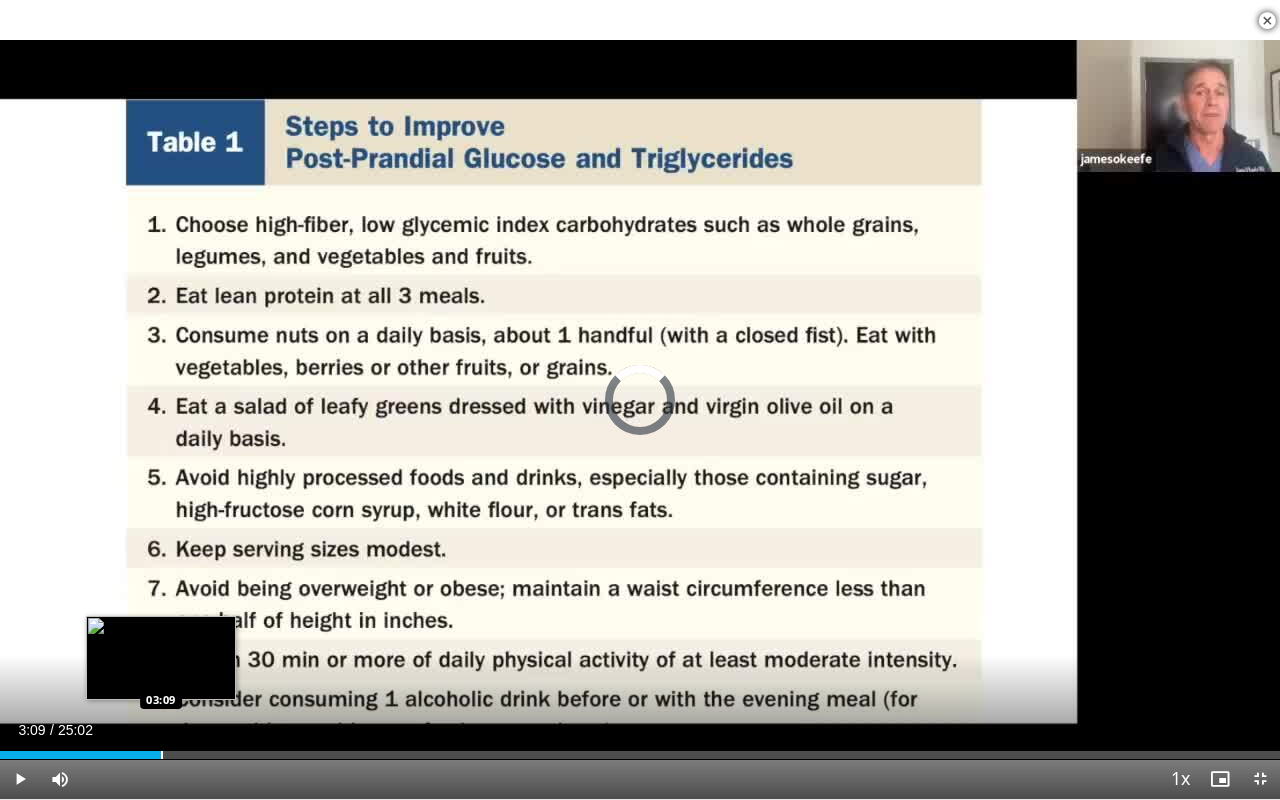 click at bounding box center (162, 755) 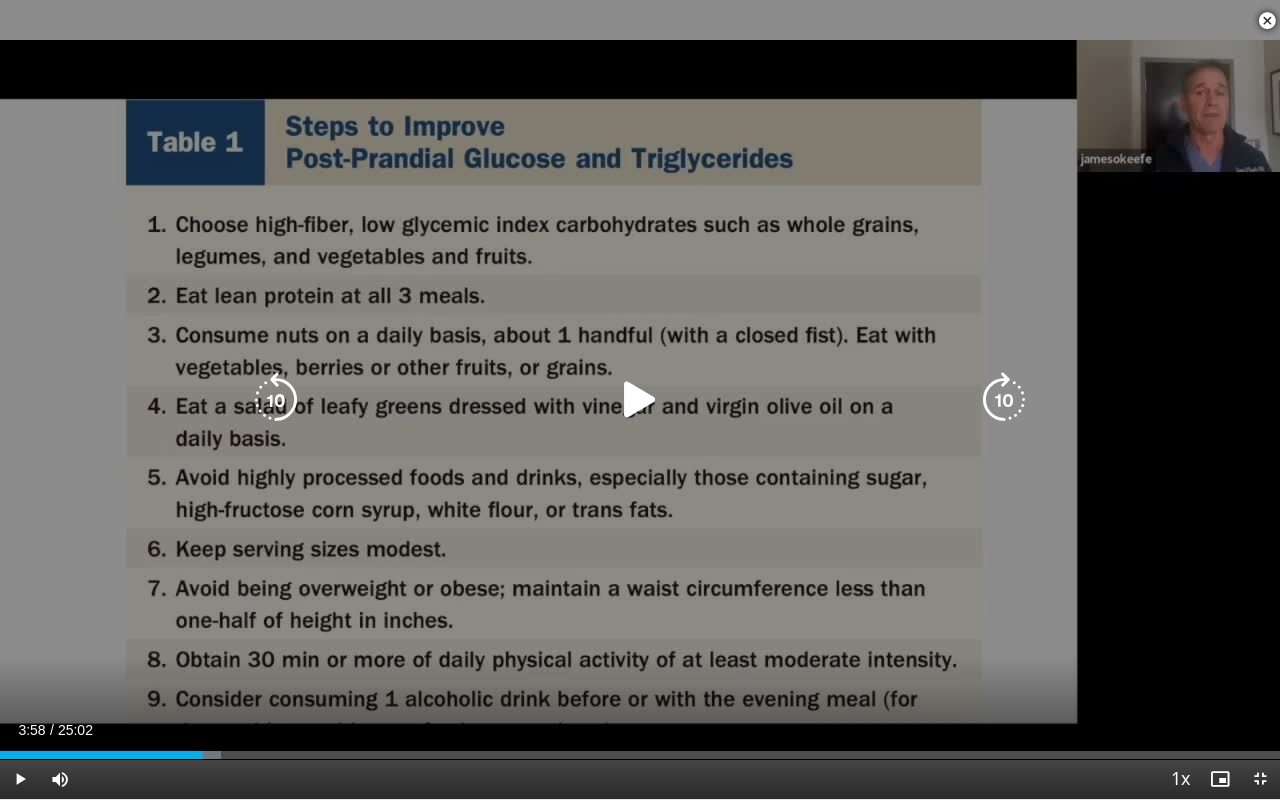 click at bounding box center [0, 0] 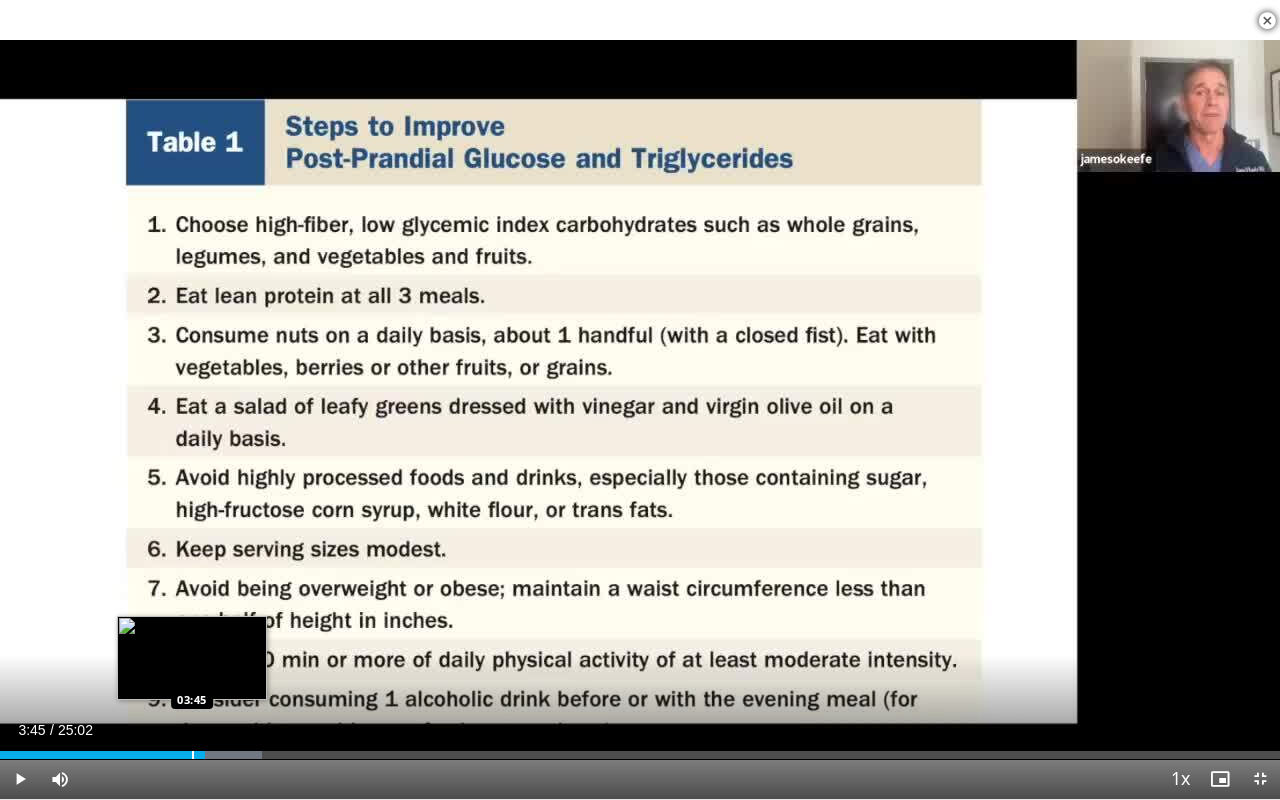 click at bounding box center [193, 755] 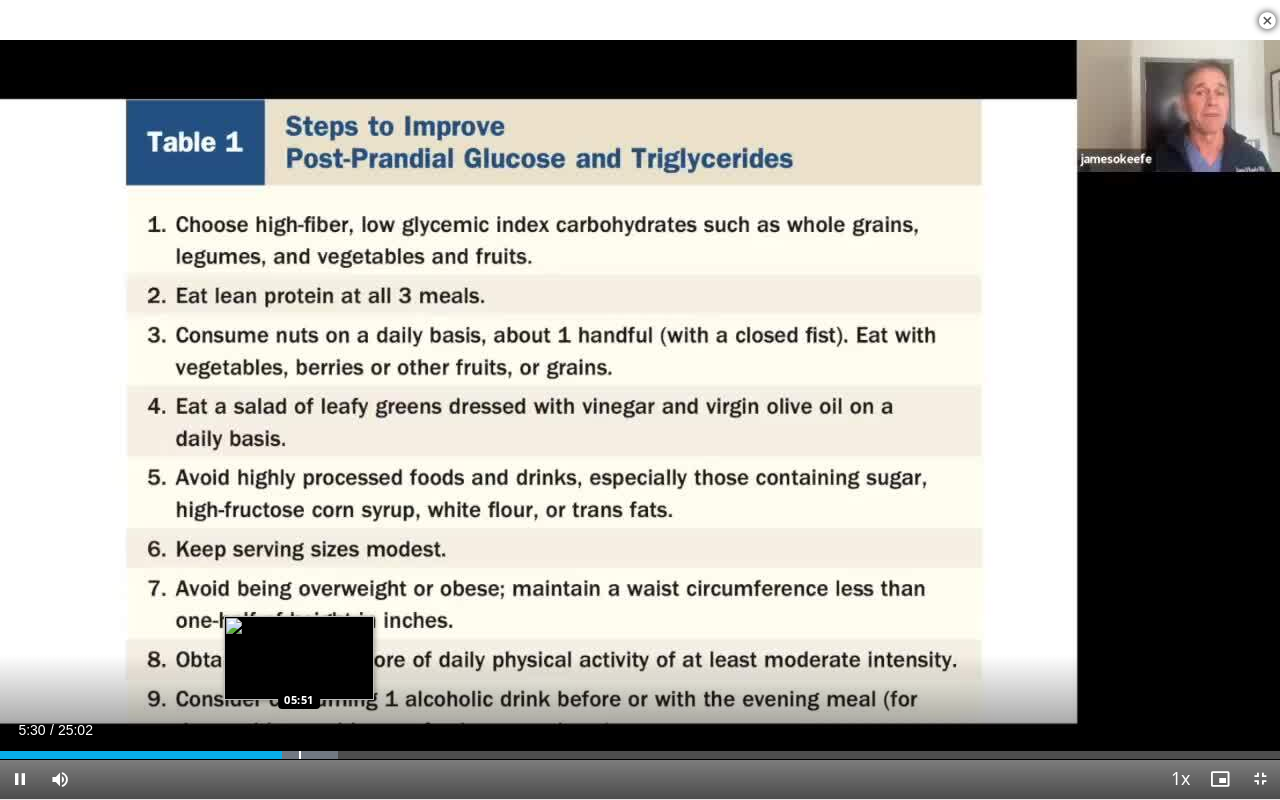 click at bounding box center [300, 755] 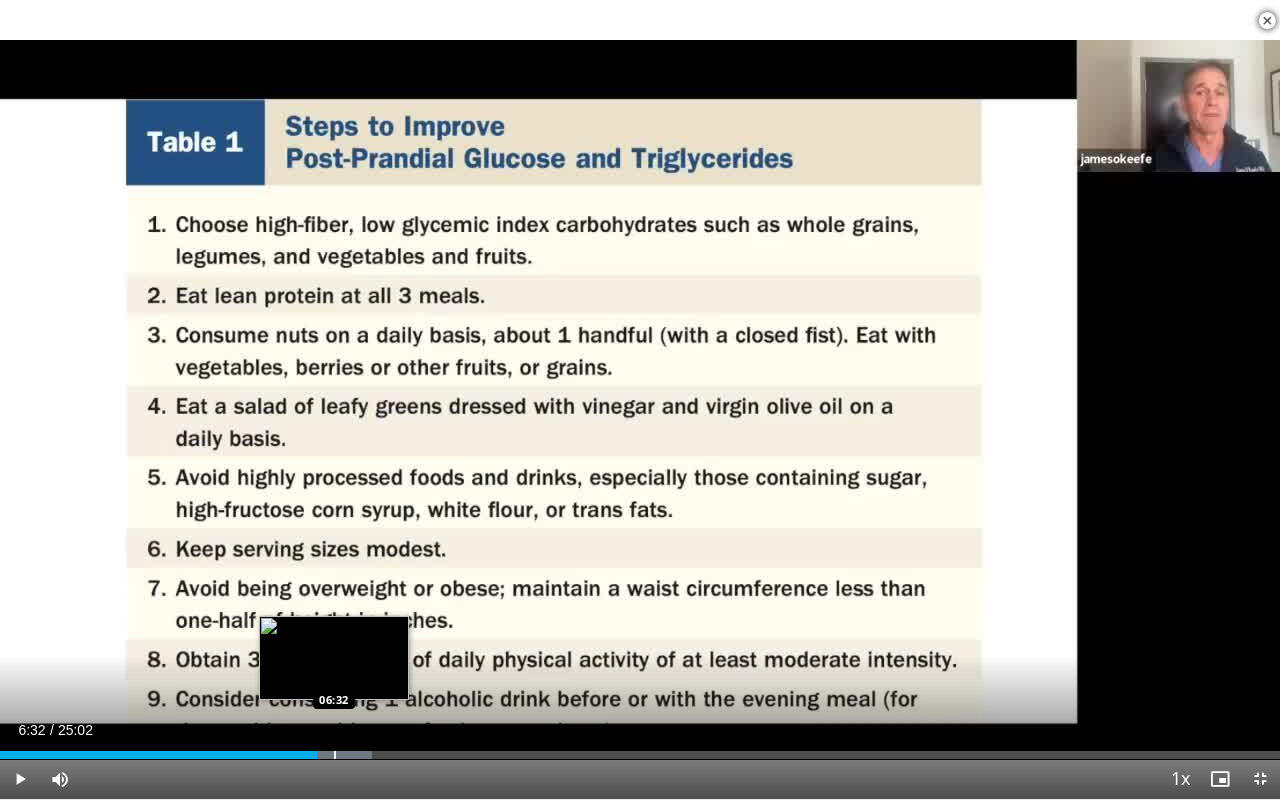 click at bounding box center (335, 755) 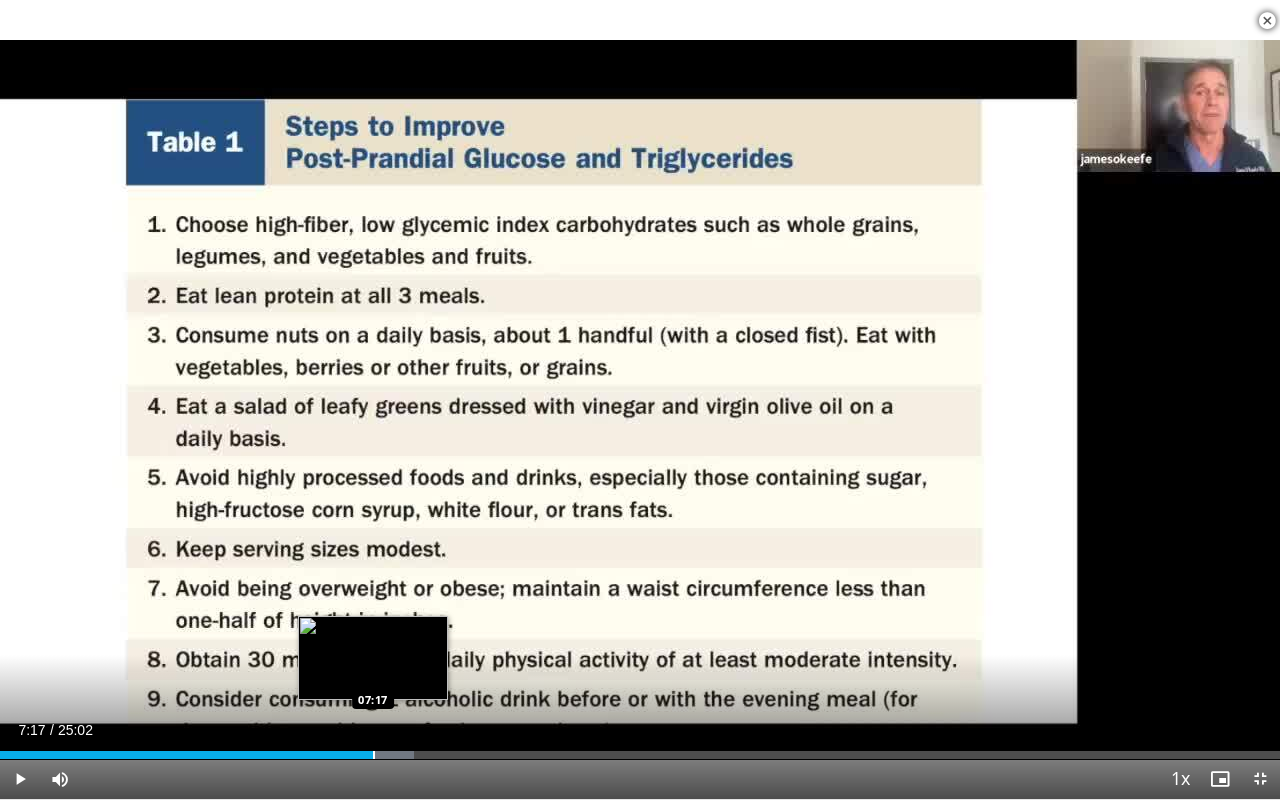 click at bounding box center (374, 755) 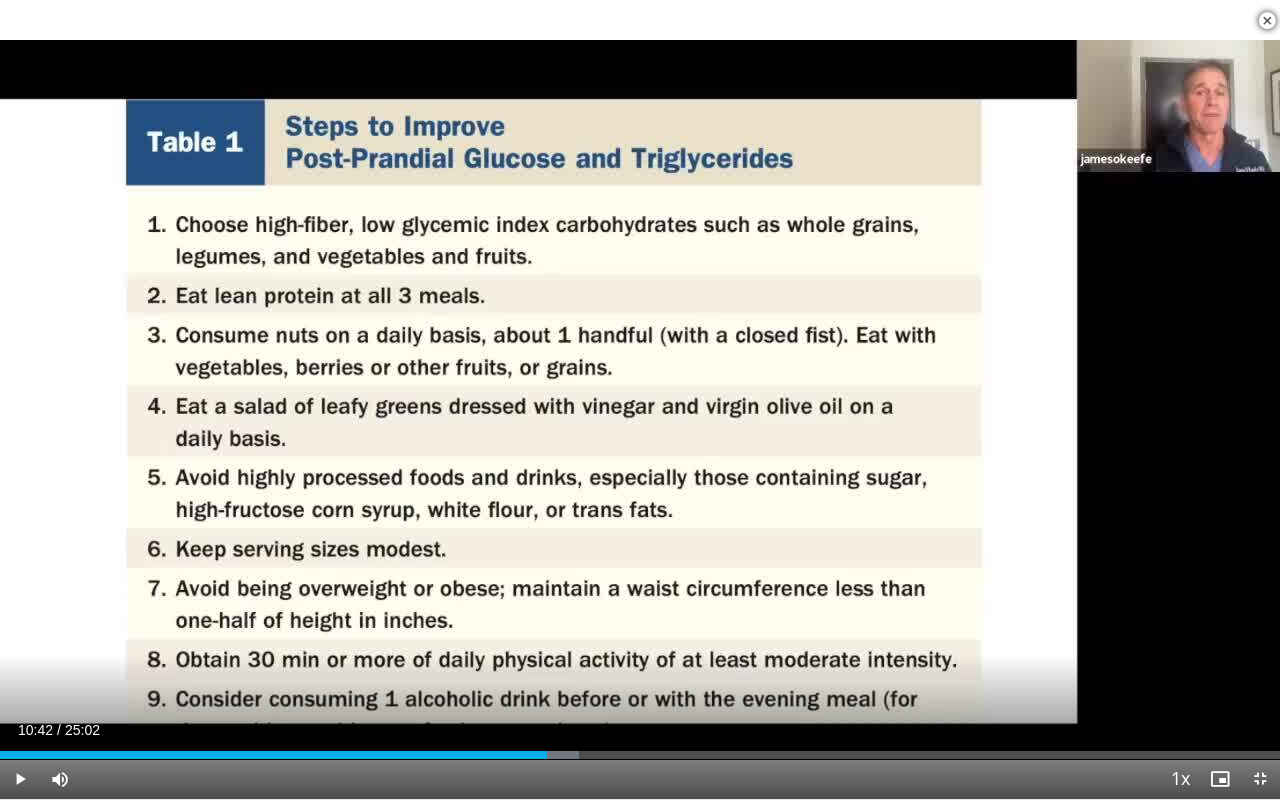 click at bounding box center (548, 755) 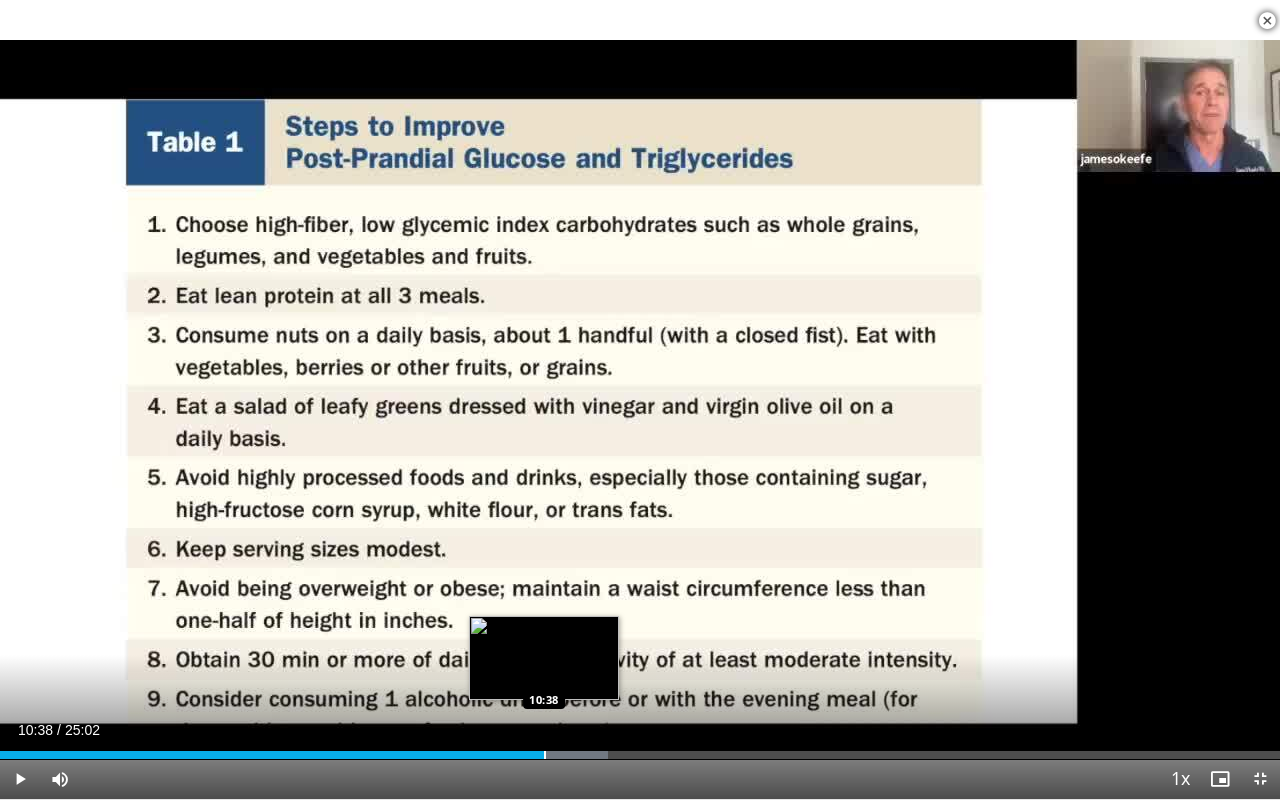 click at bounding box center (545, 755) 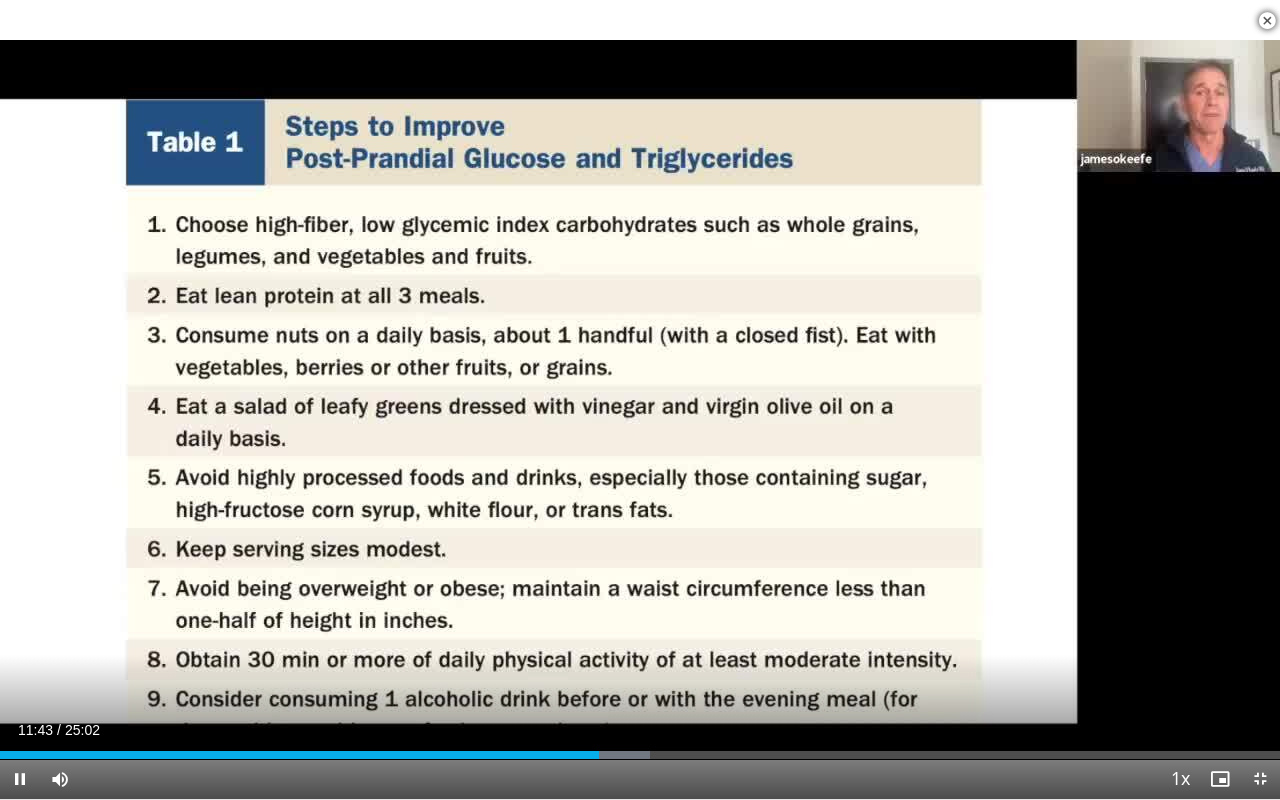 click on "**********" at bounding box center [640, 400] 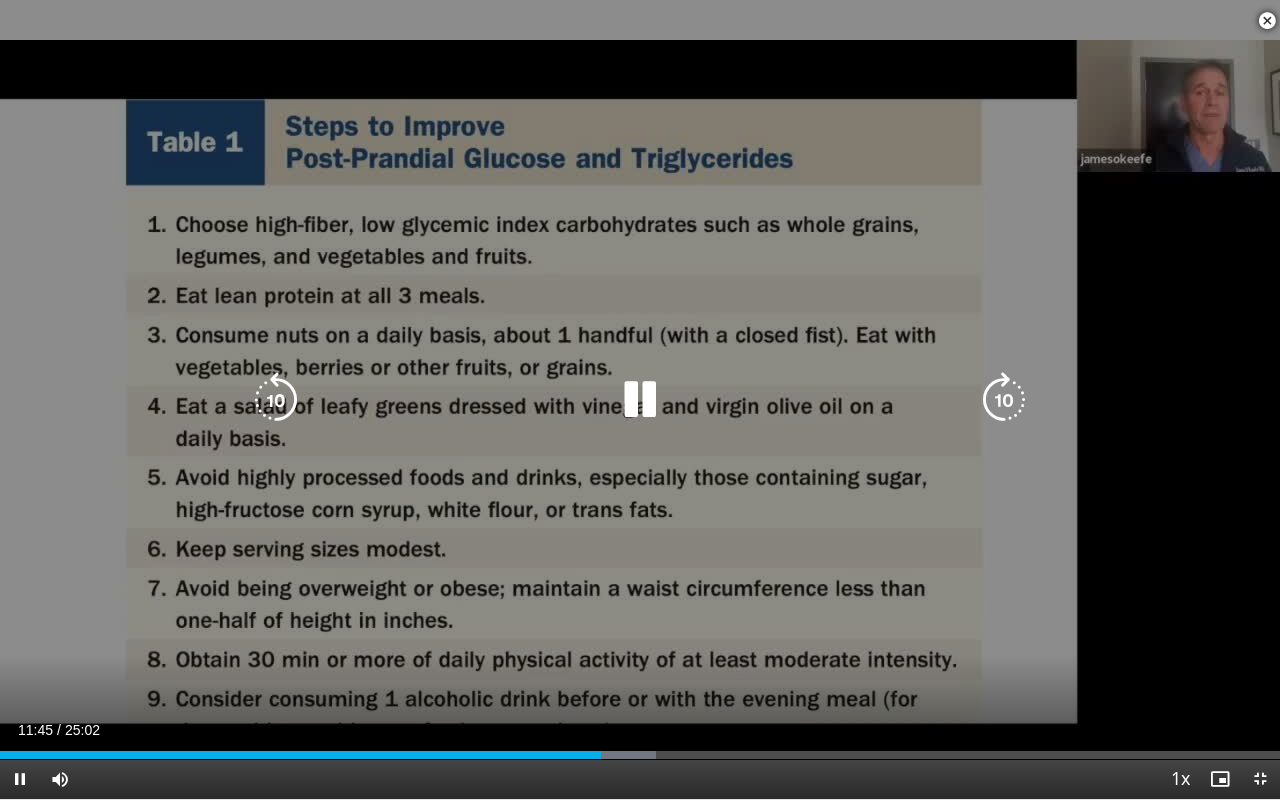 click on "10 seconds
Tap to unmute" at bounding box center [640, 399] 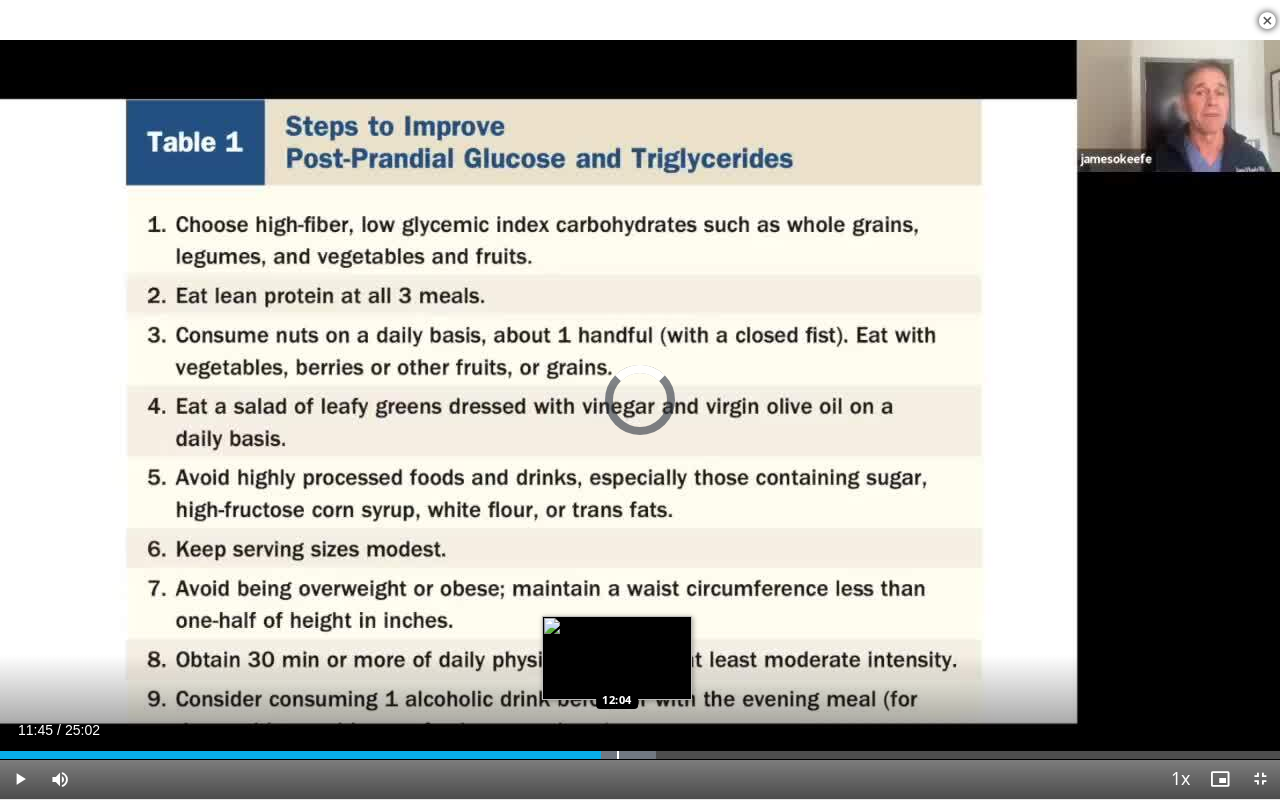 click at bounding box center [618, 755] 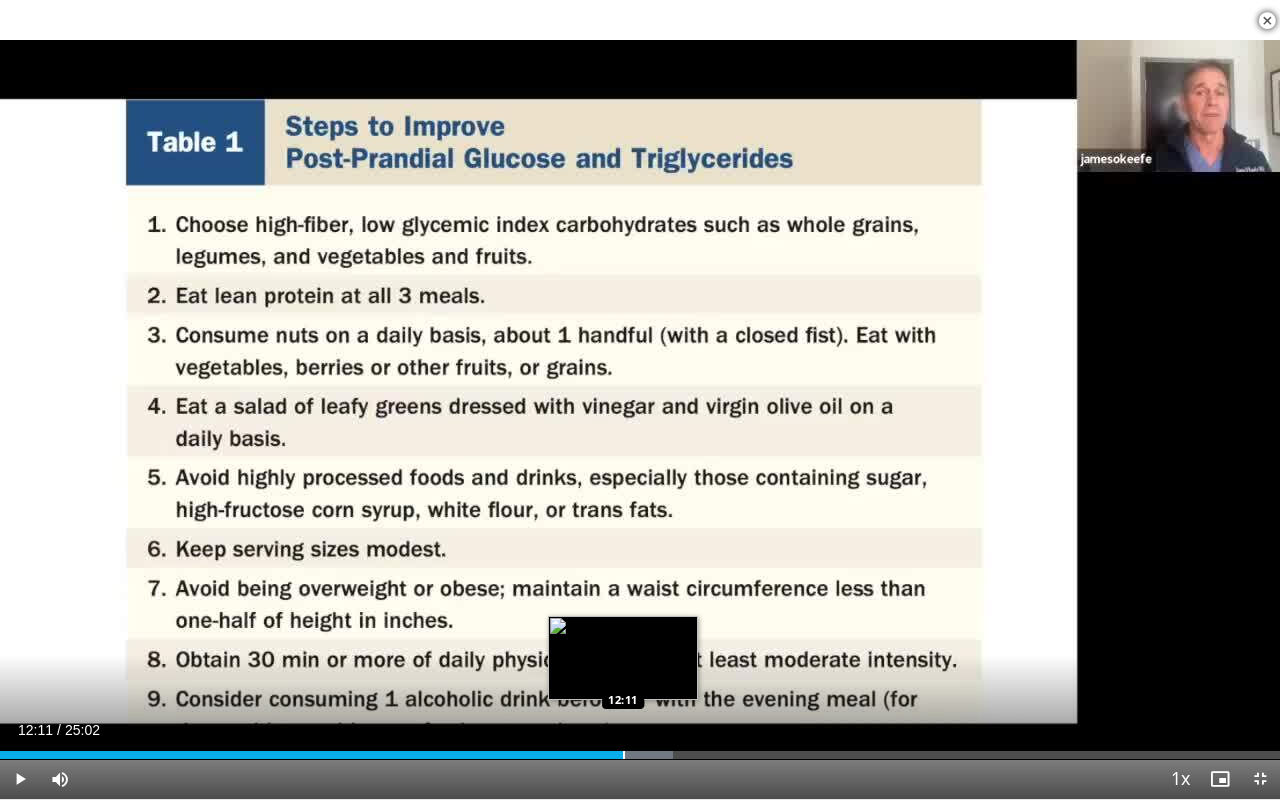click at bounding box center (624, 755) 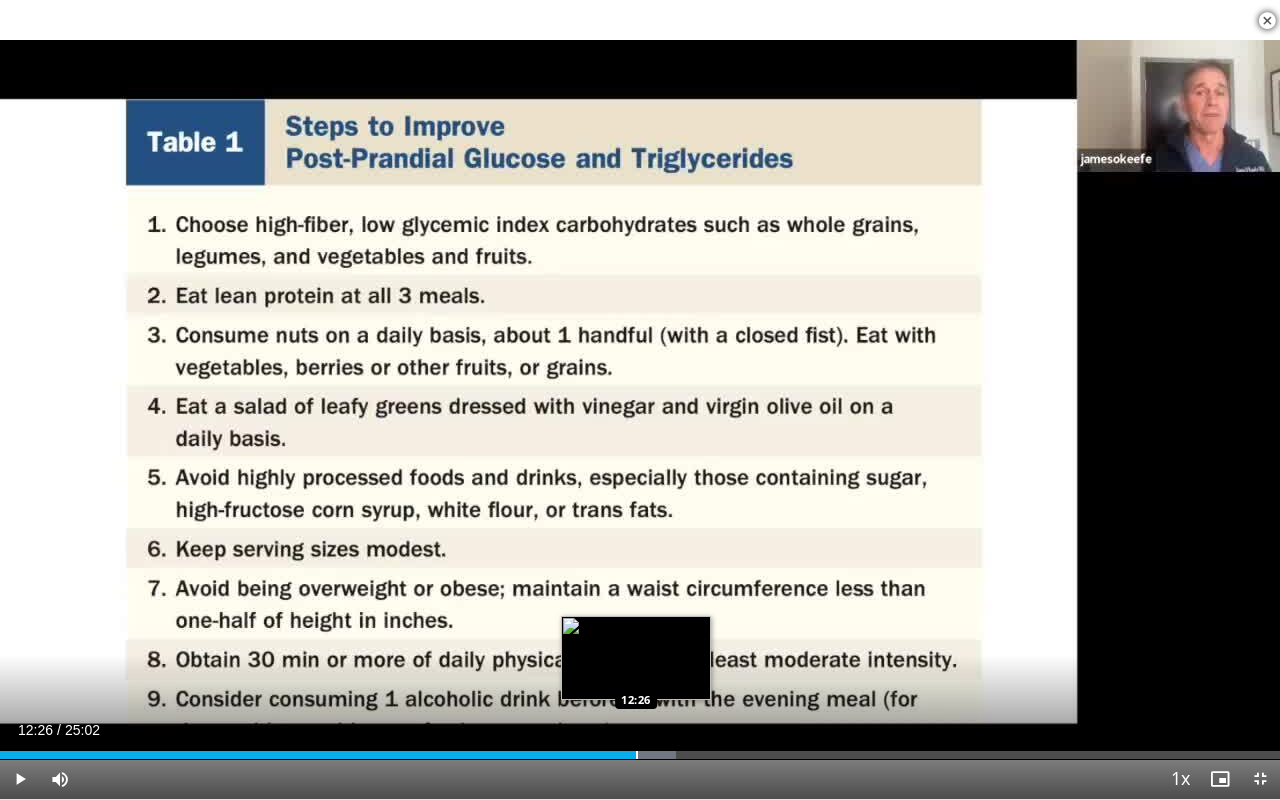click at bounding box center (637, 755) 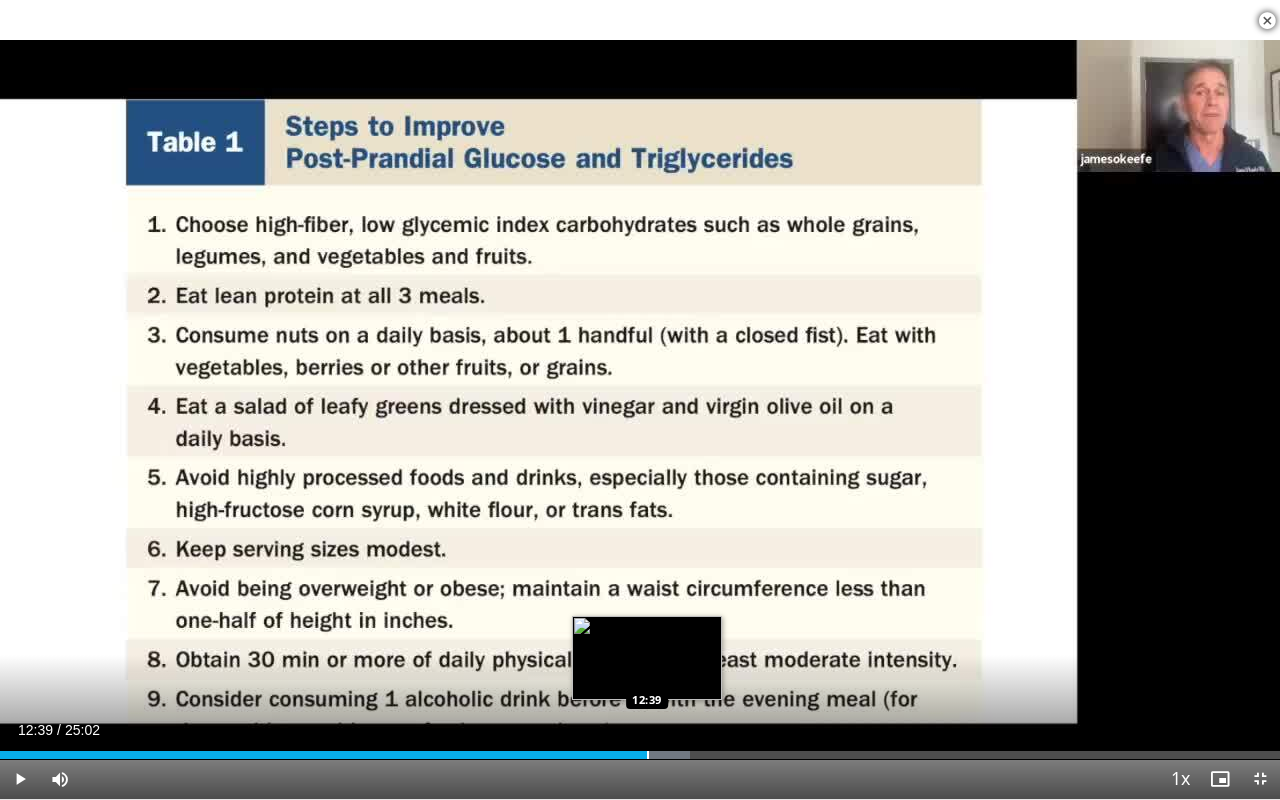 click at bounding box center [648, 755] 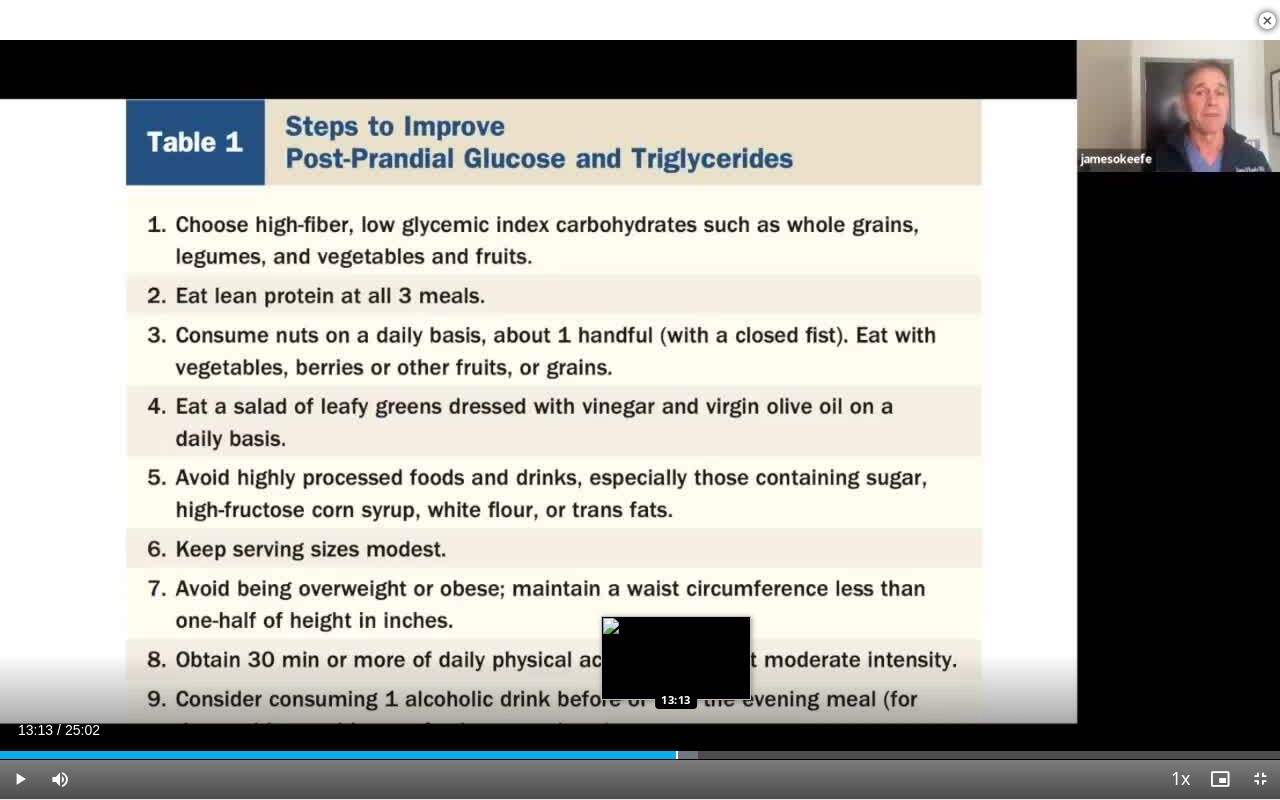 click at bounding box center [677, 755] 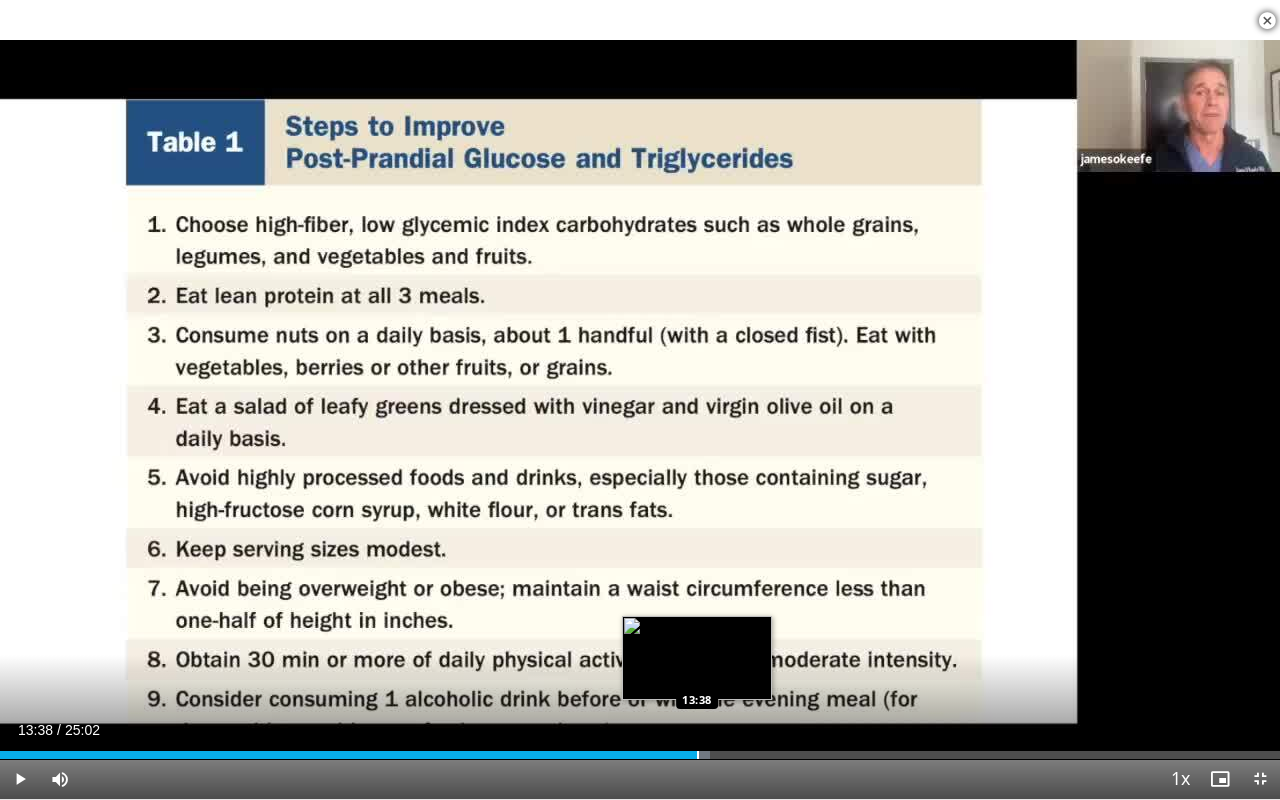 click at bounding box center [698, 755] 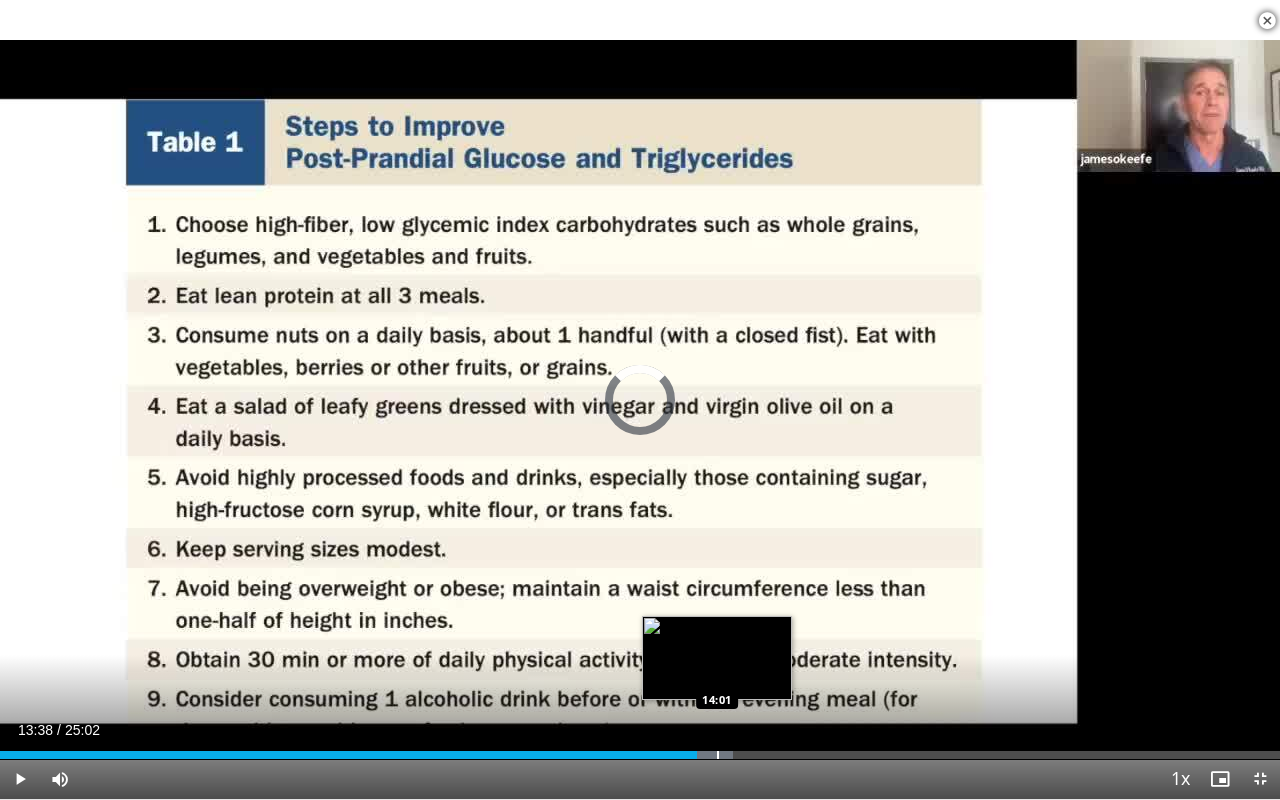 click at bounding box center [718, 755] 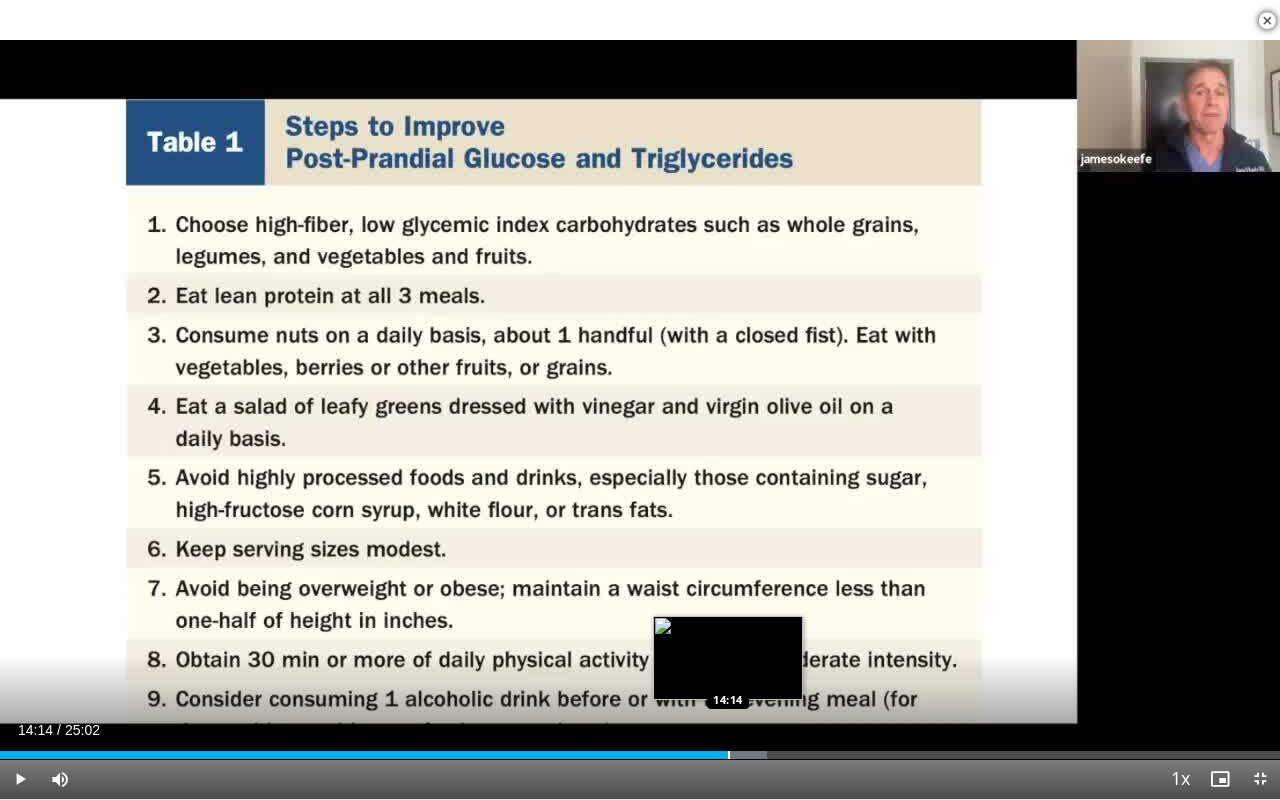 click at bounding box center (729, 755) 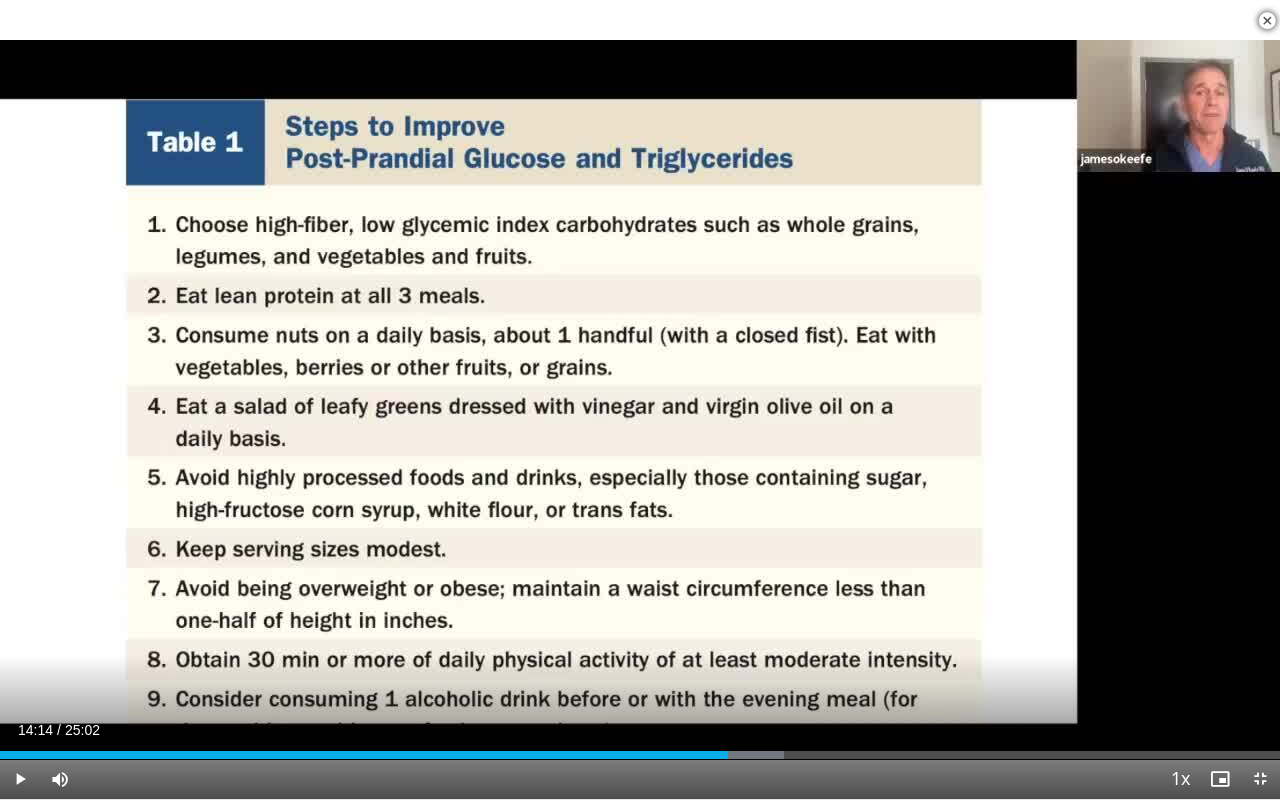 click on "Current Time  14:14 / Duration  25:02 Play Skip Backward Skip Forward Mute Loaded :  61.22% 14:14 14:40 Stream Type  LIVE Seek to live, currently behind live LIVE   1x Playback Rate 0.5x 0.75x 1x , selected 1.25x 1.5x 1.75x 2x Chapters Chapters Descriptions descriptions off , selected Captions captions settings , opens captions settings dialog captions off , selected Audio Track en (Main) , selected Exit Fullscreen Enable picture-in-picture mode" at bounding box center [640, 779] 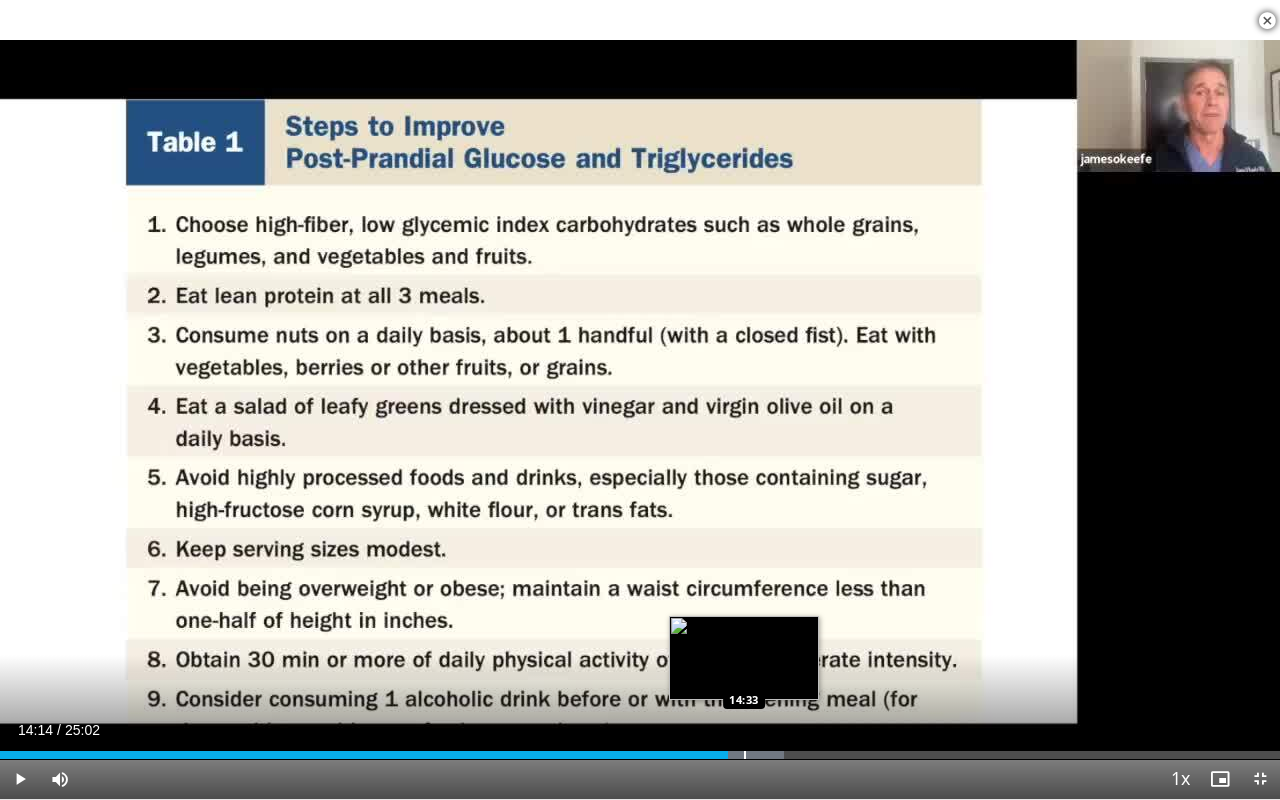 click at bounding box center (745, 755) 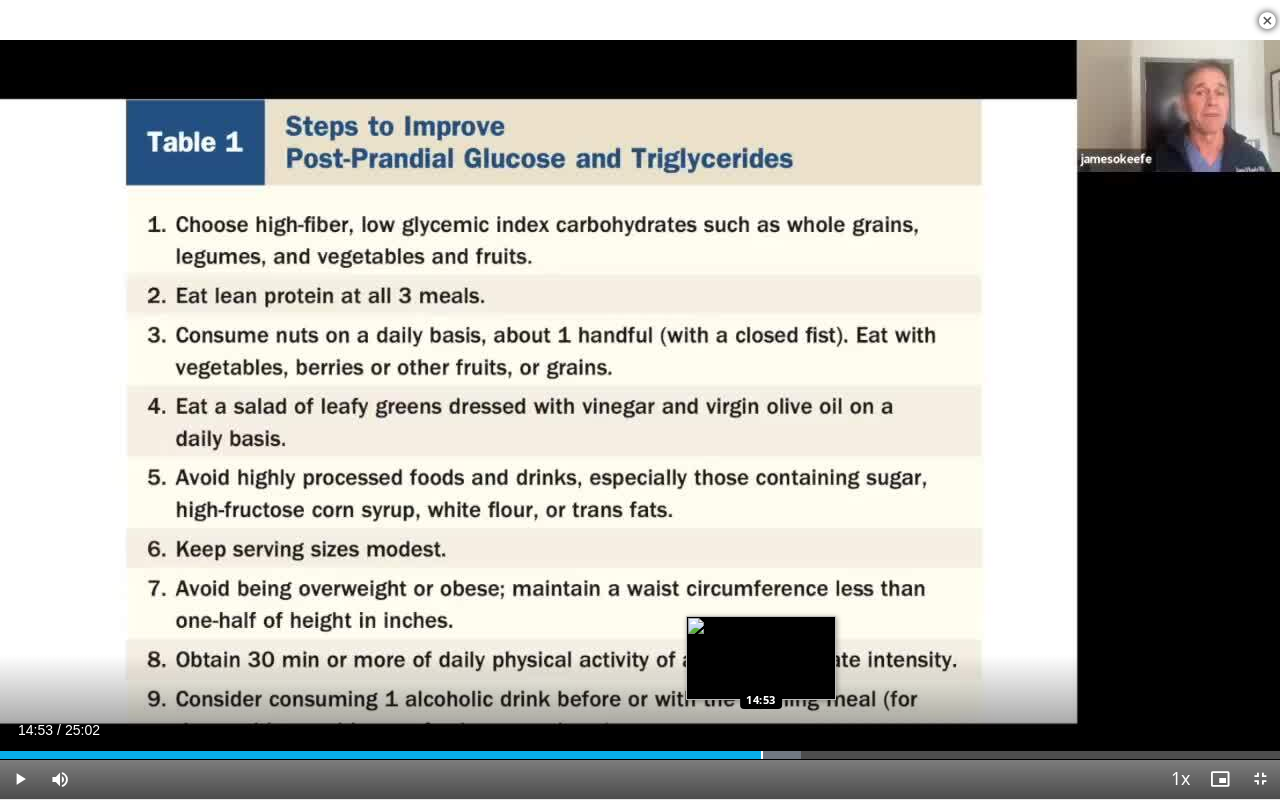 click at bounding box center [762, 755] 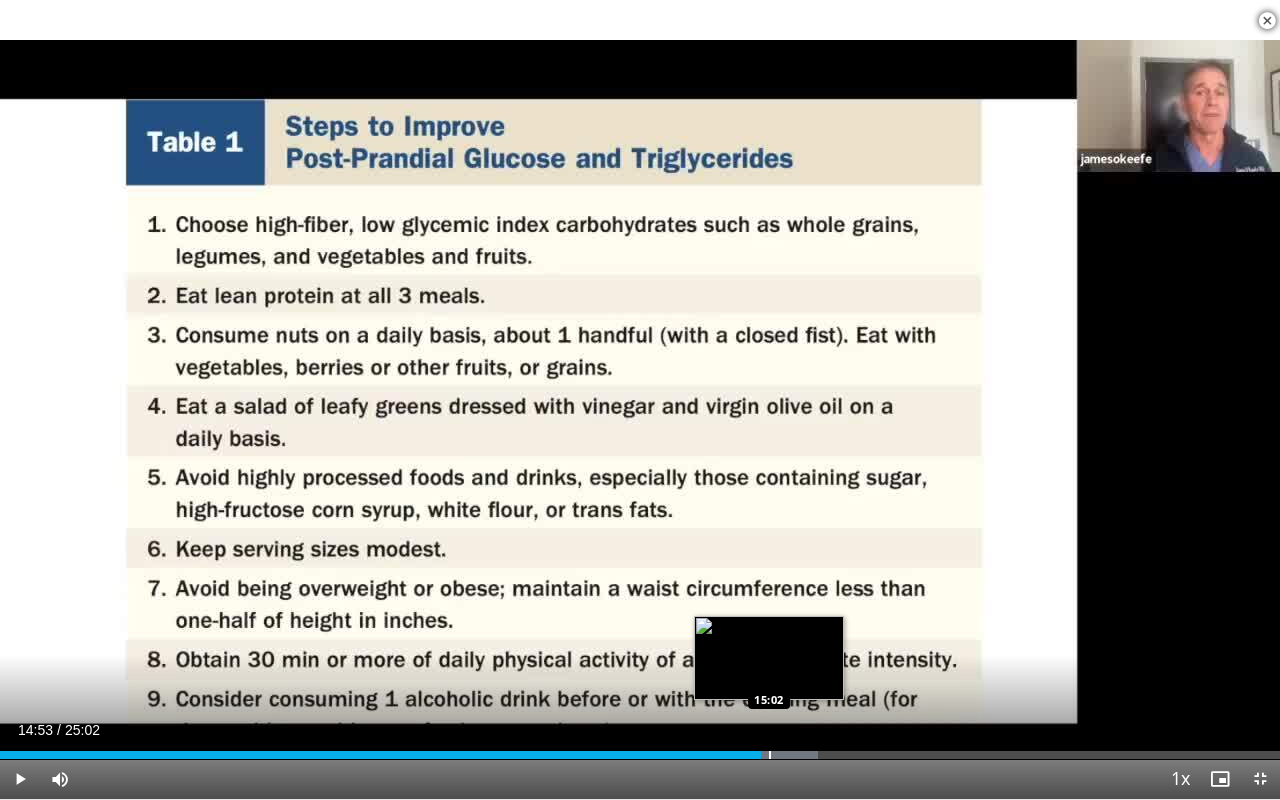 click at bounding box center (770, 755) 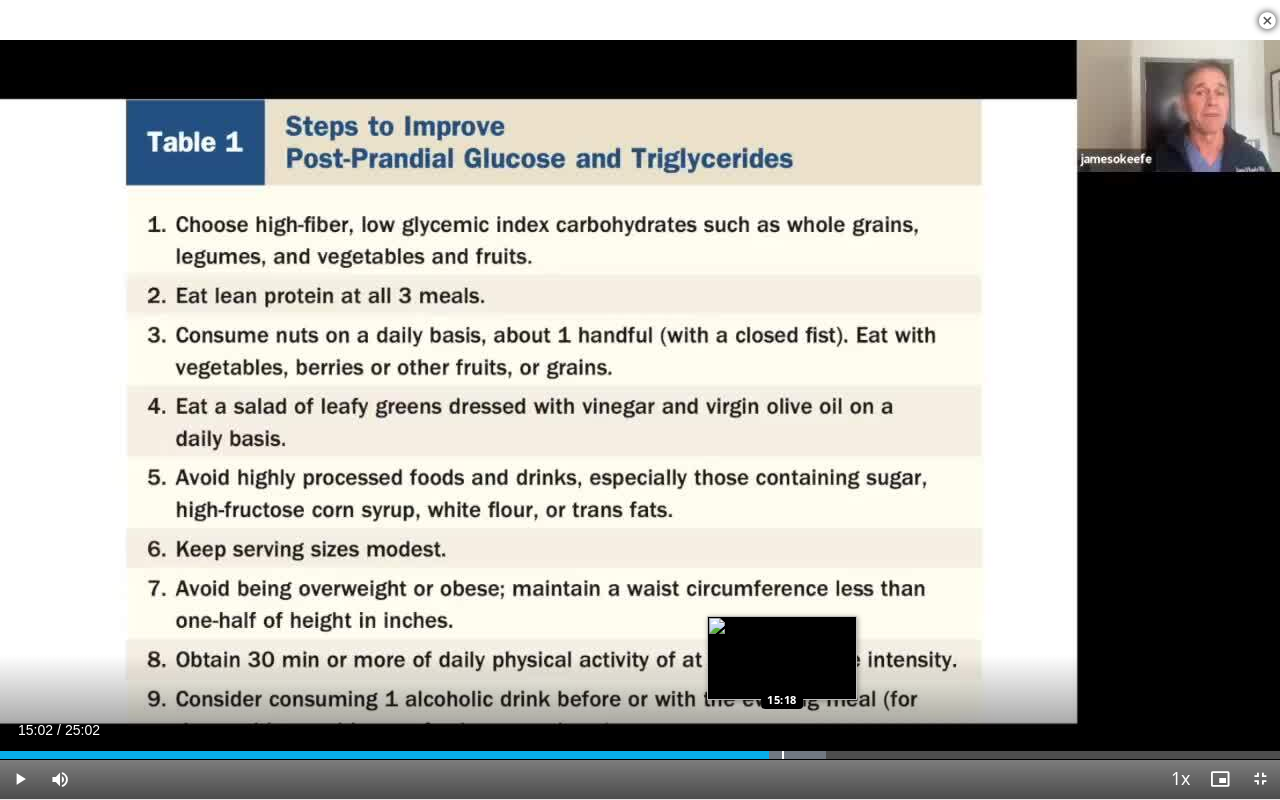 click at bounding box center [783, 755] 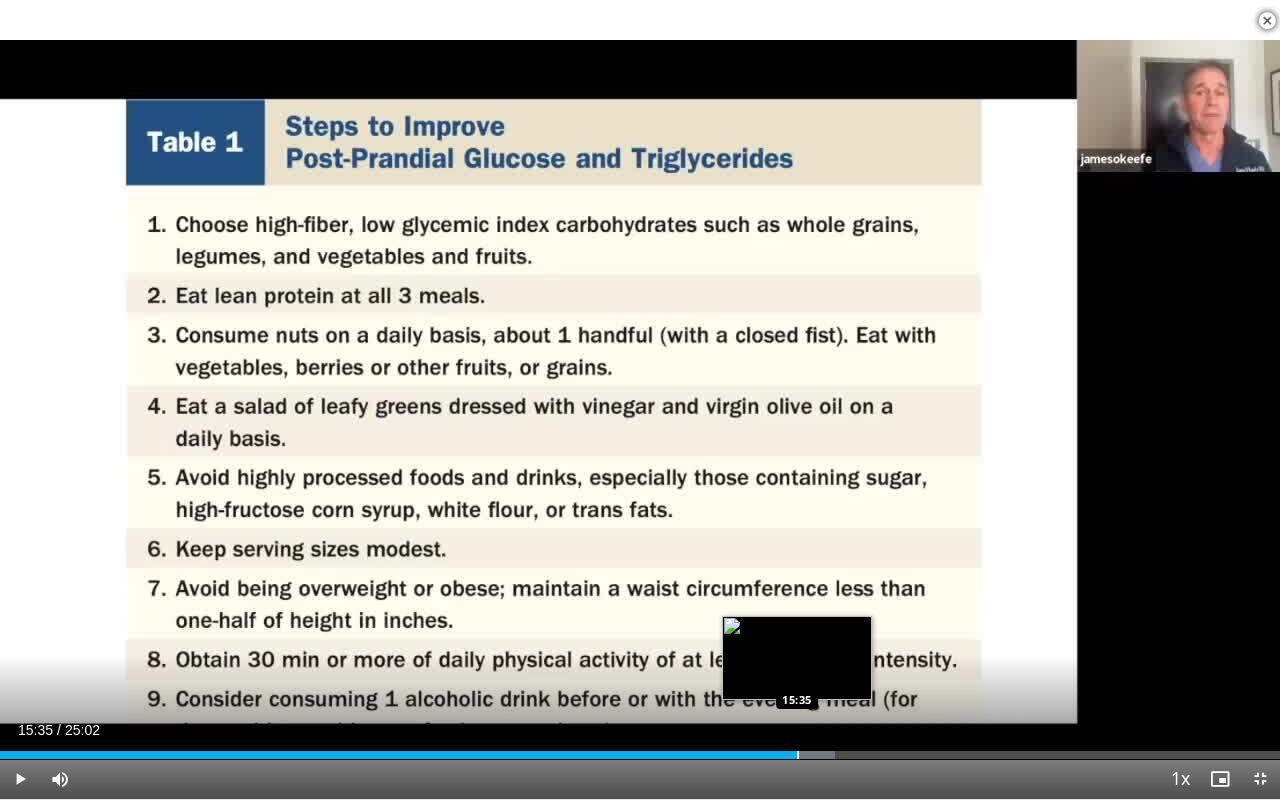 click at bounding box center [798, 755] 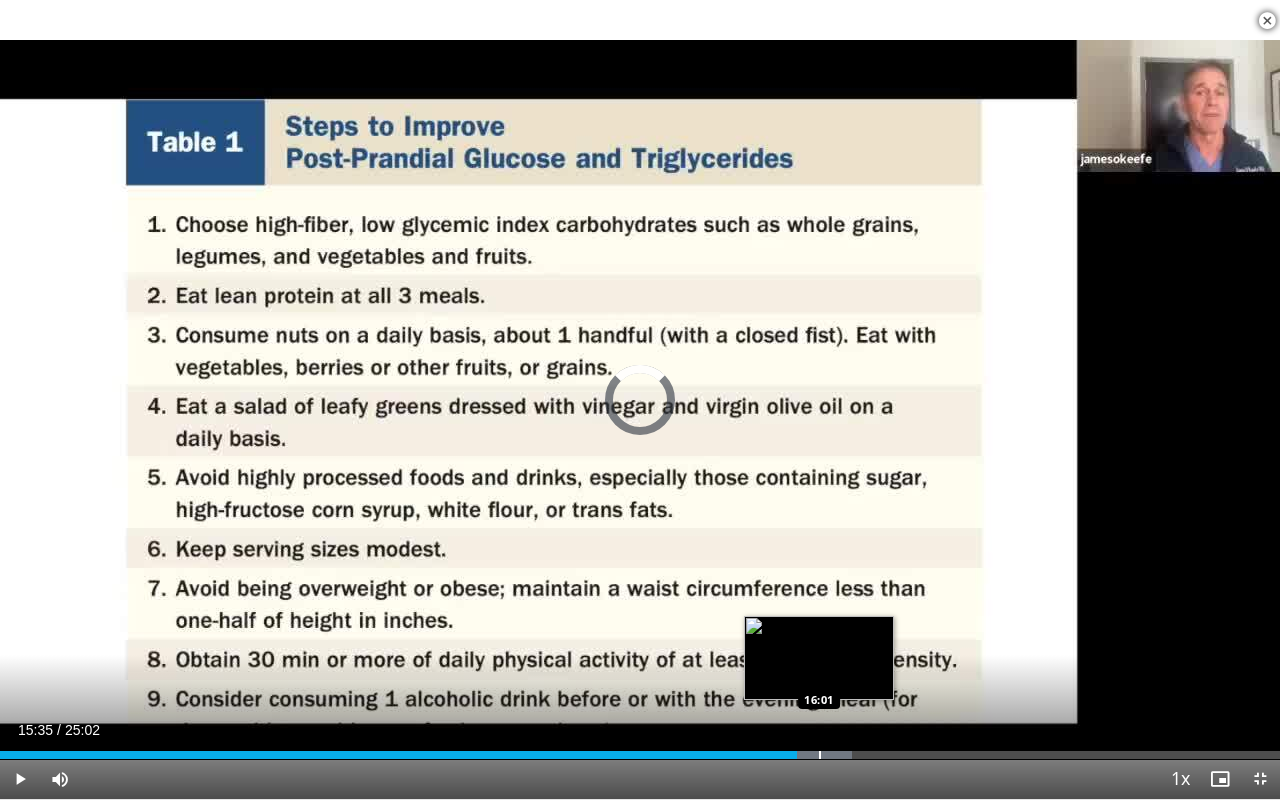 click at bounding box center [820, 755] 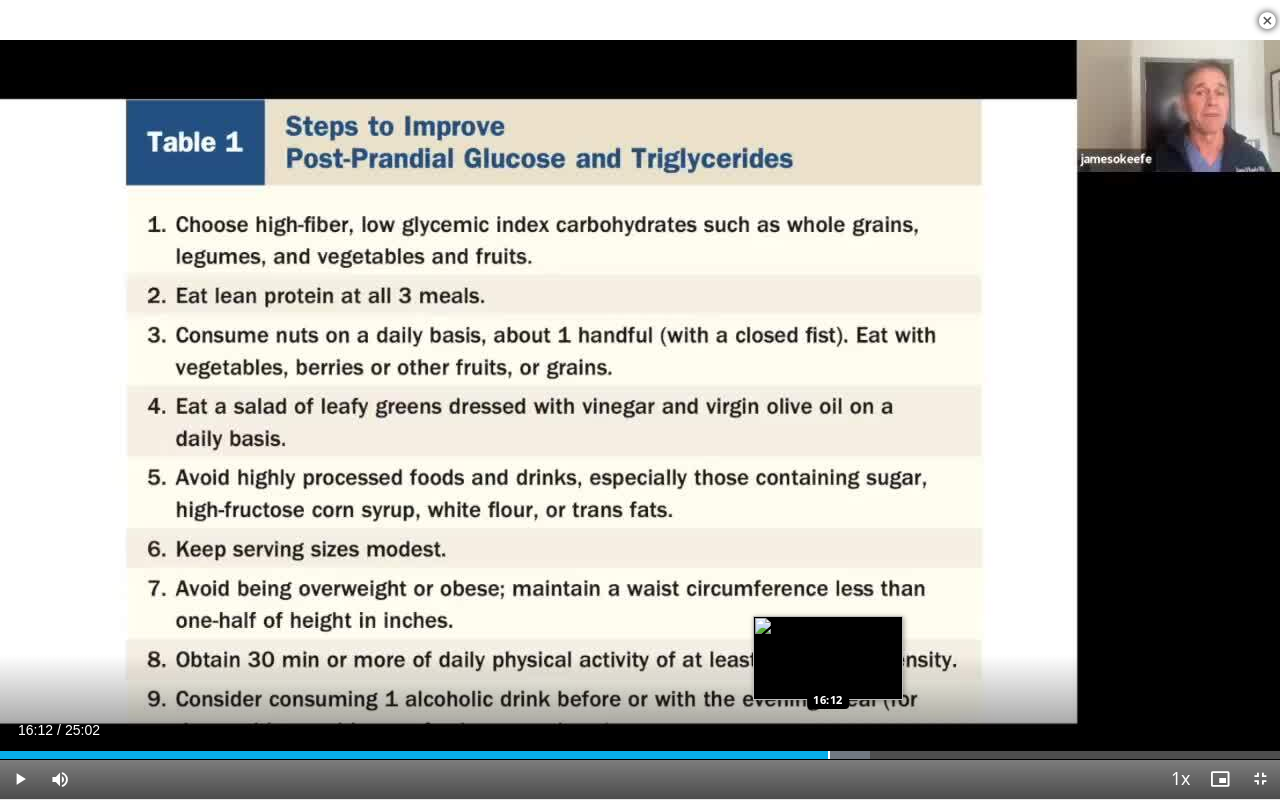 click at bounding box center (829, 755) 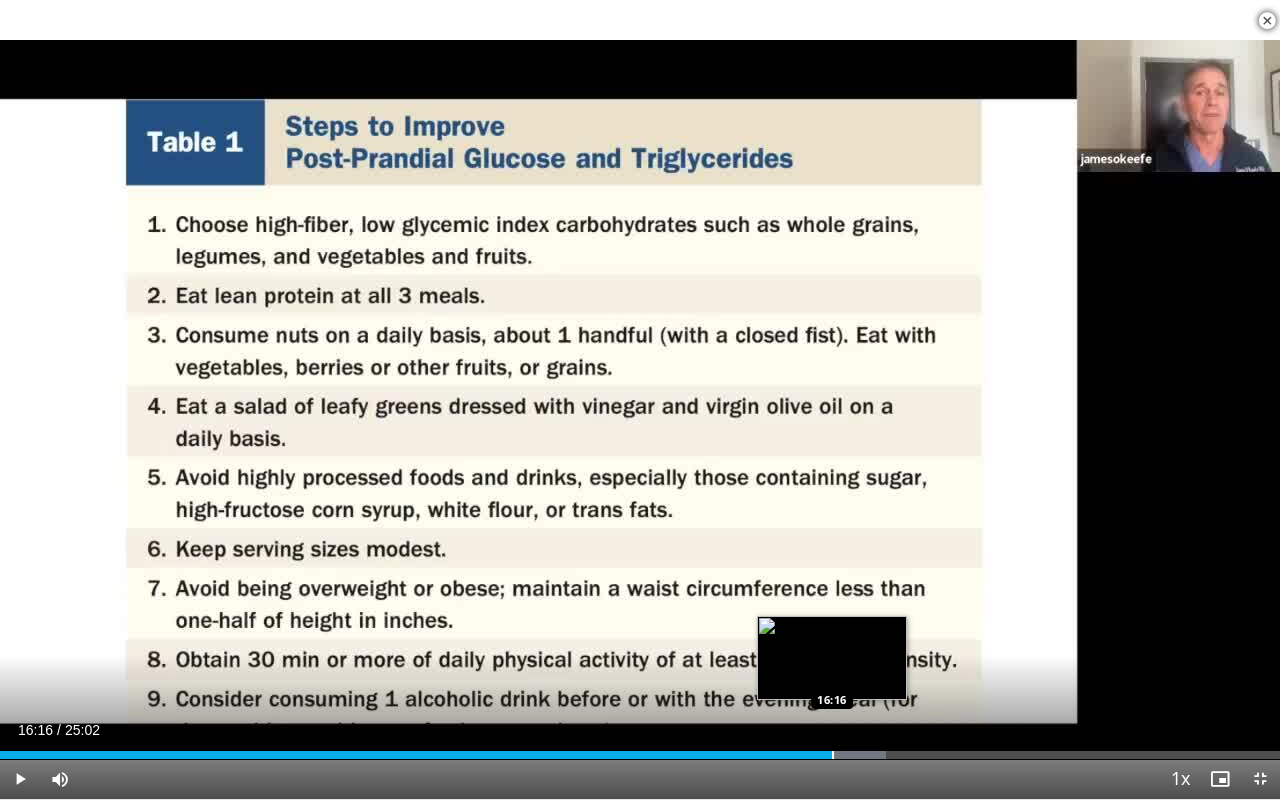 click at bounding box center [833, 755] 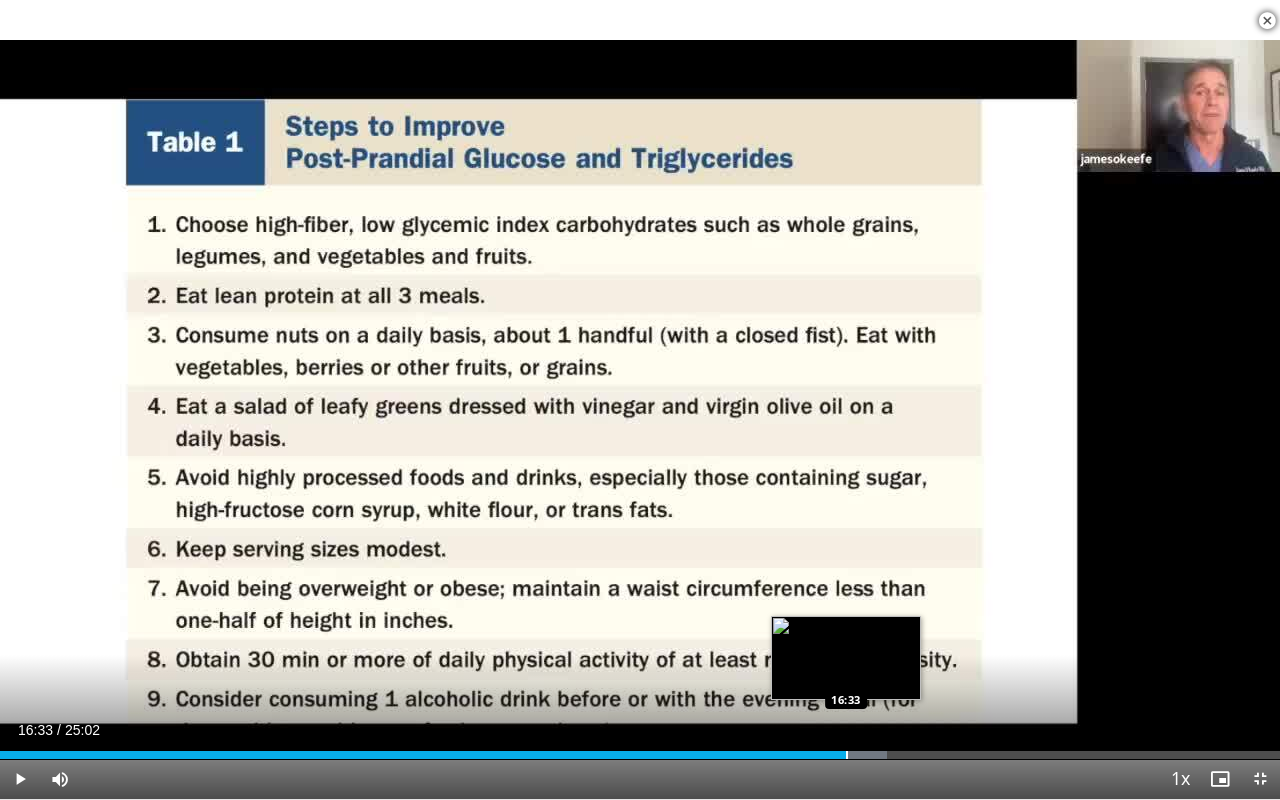 click at bounding box center [847, 755] 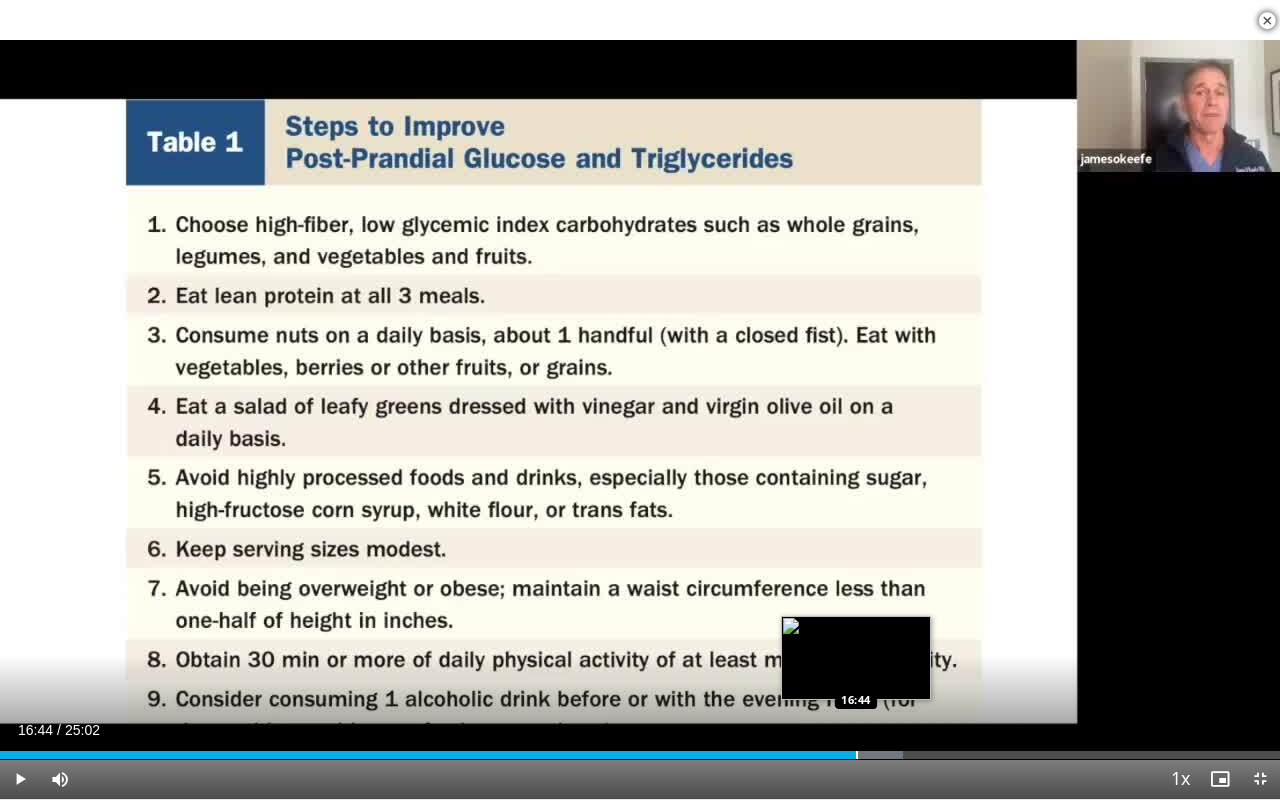 click at bounding box center (857, 755) 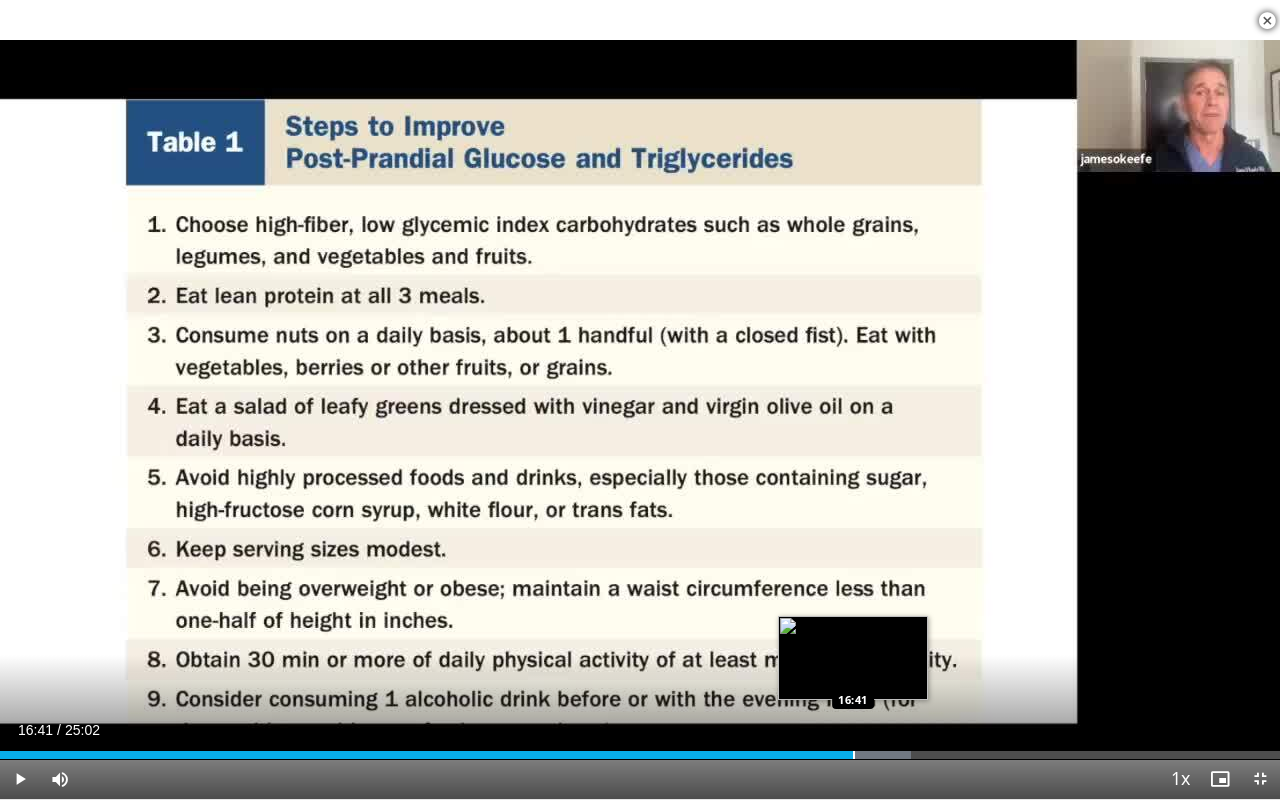 click at bounding box center [854, 755] 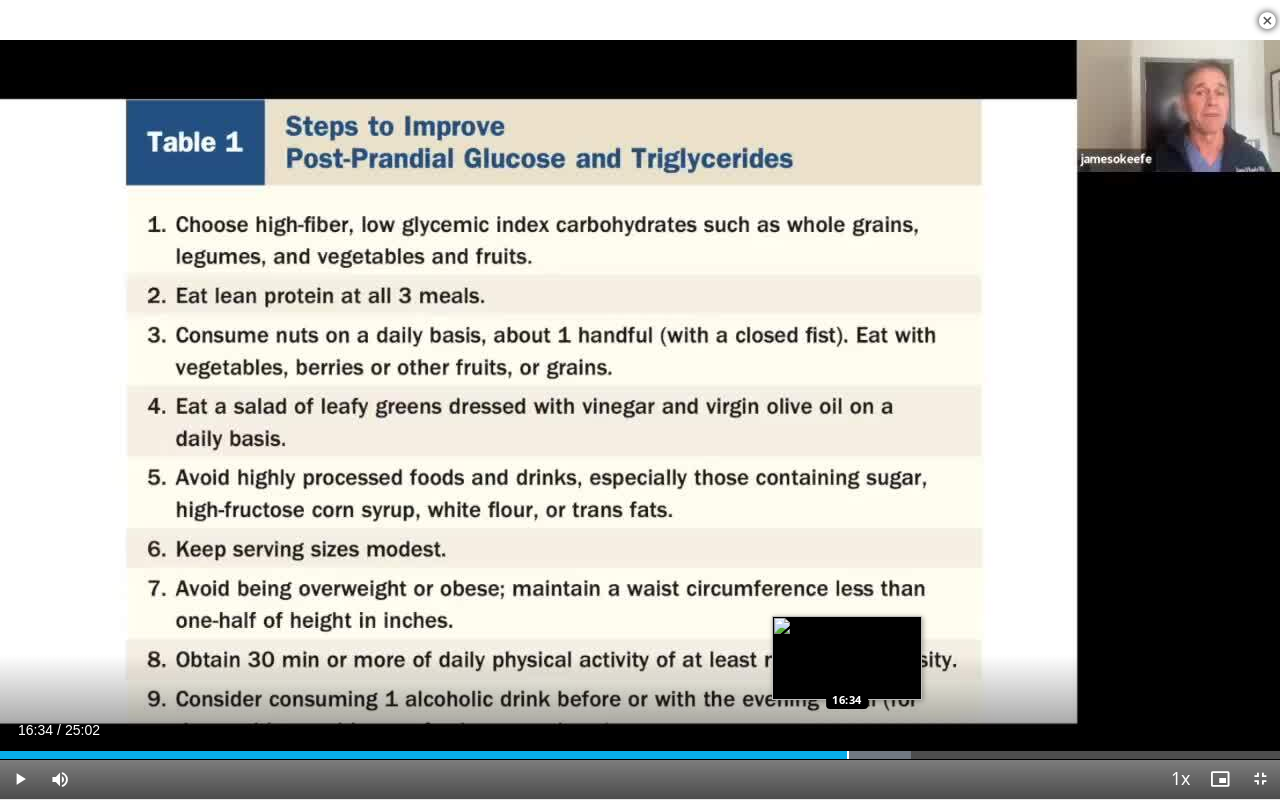 click at bounding box center [848, 755] 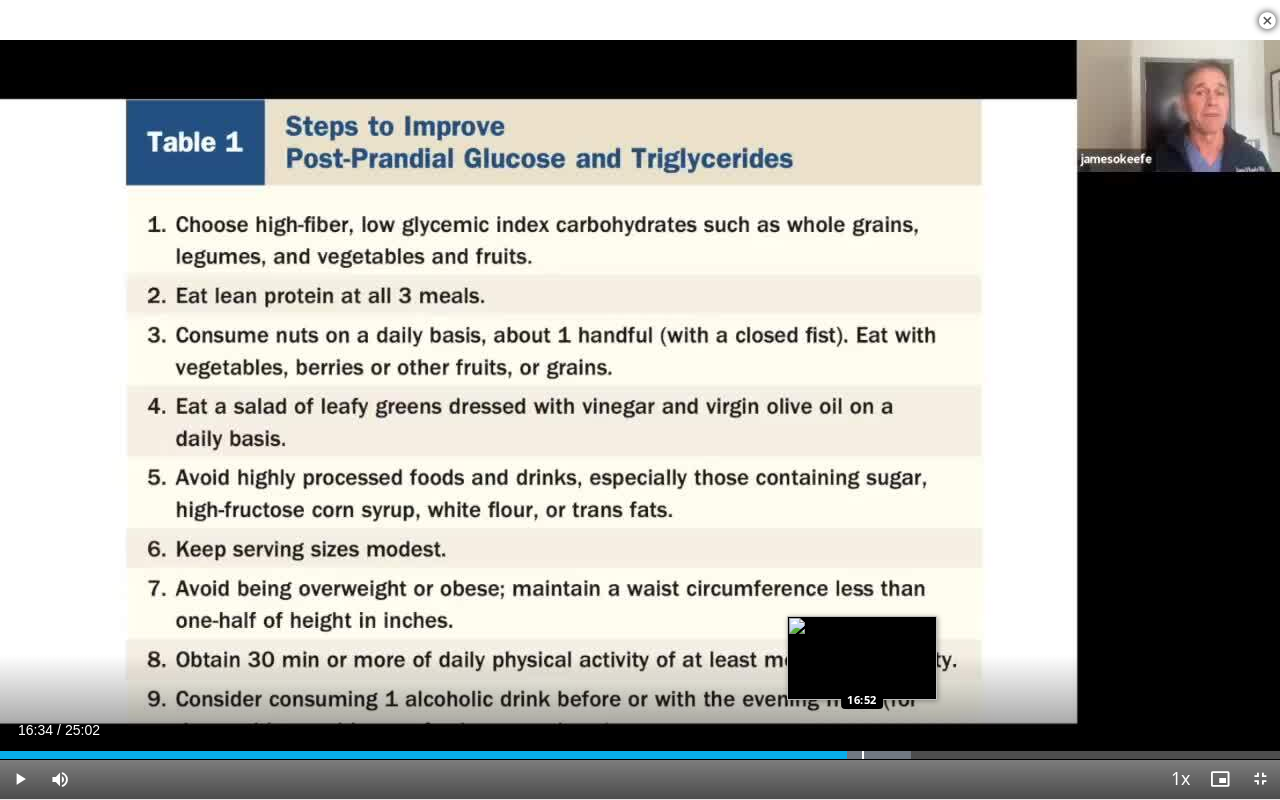 click at bounding box center (863, 755) 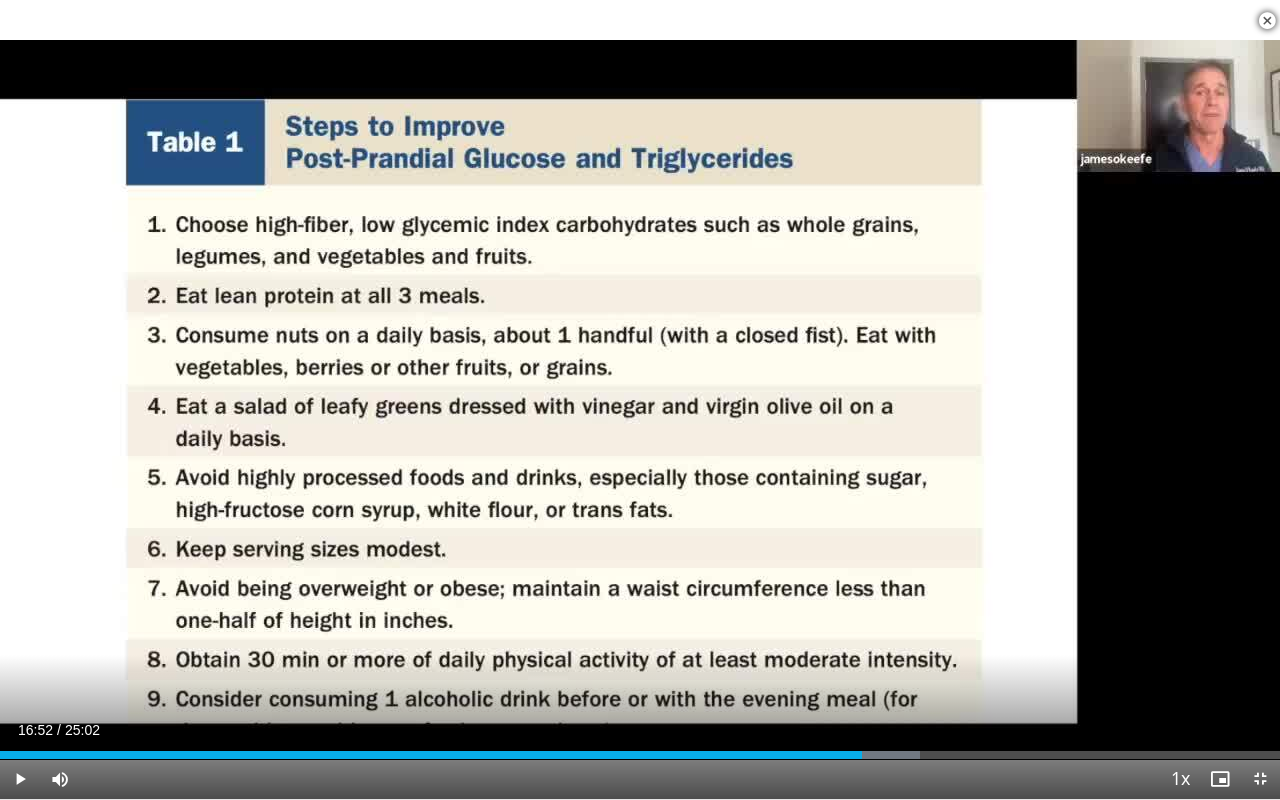 click at bounding box center (869, 755) 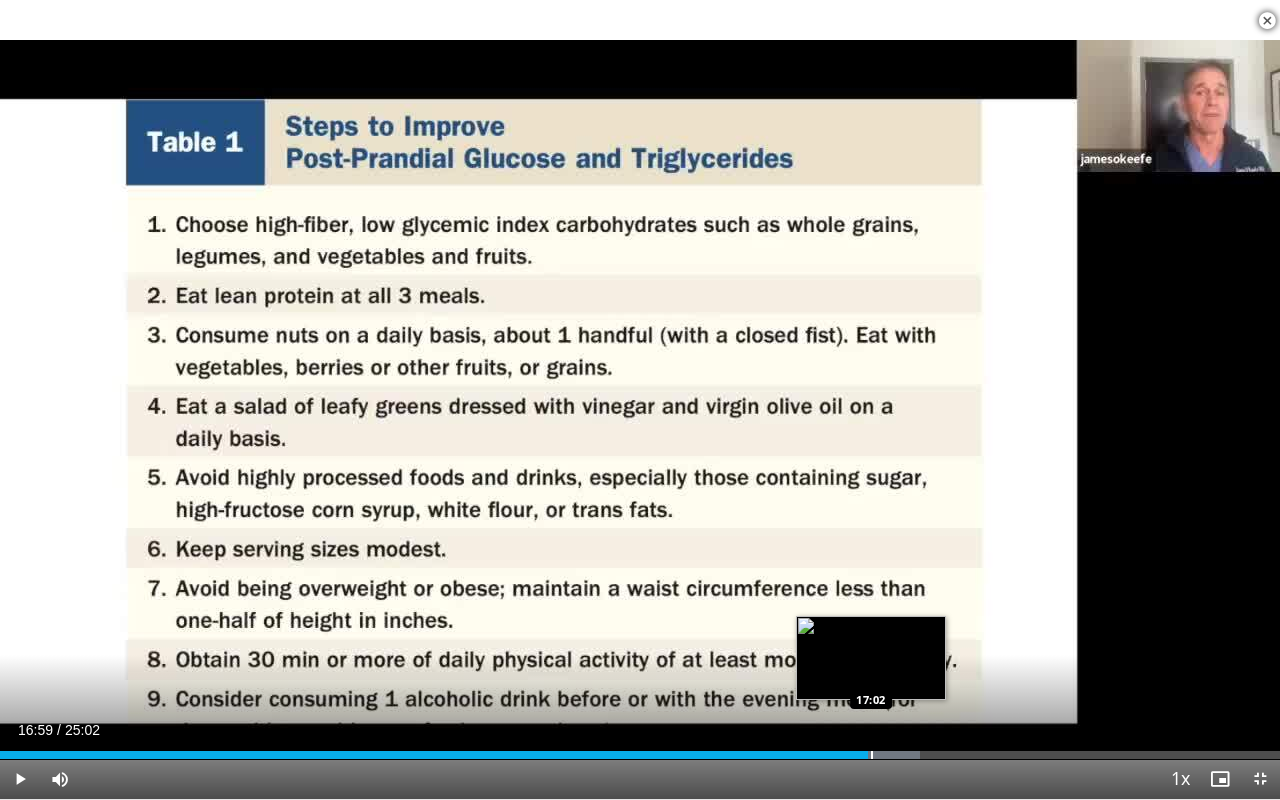 click at bounding box center [872, 755] 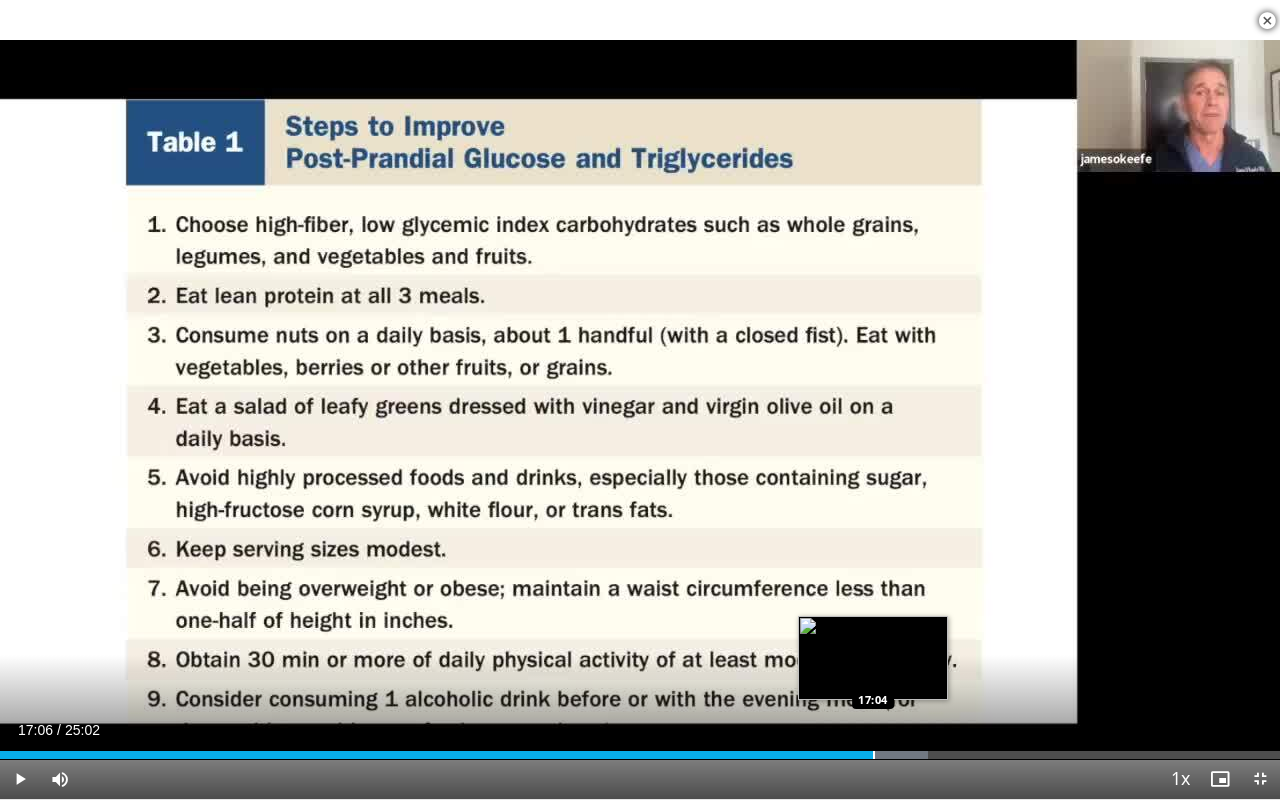 click at bounding box center [874, 755] 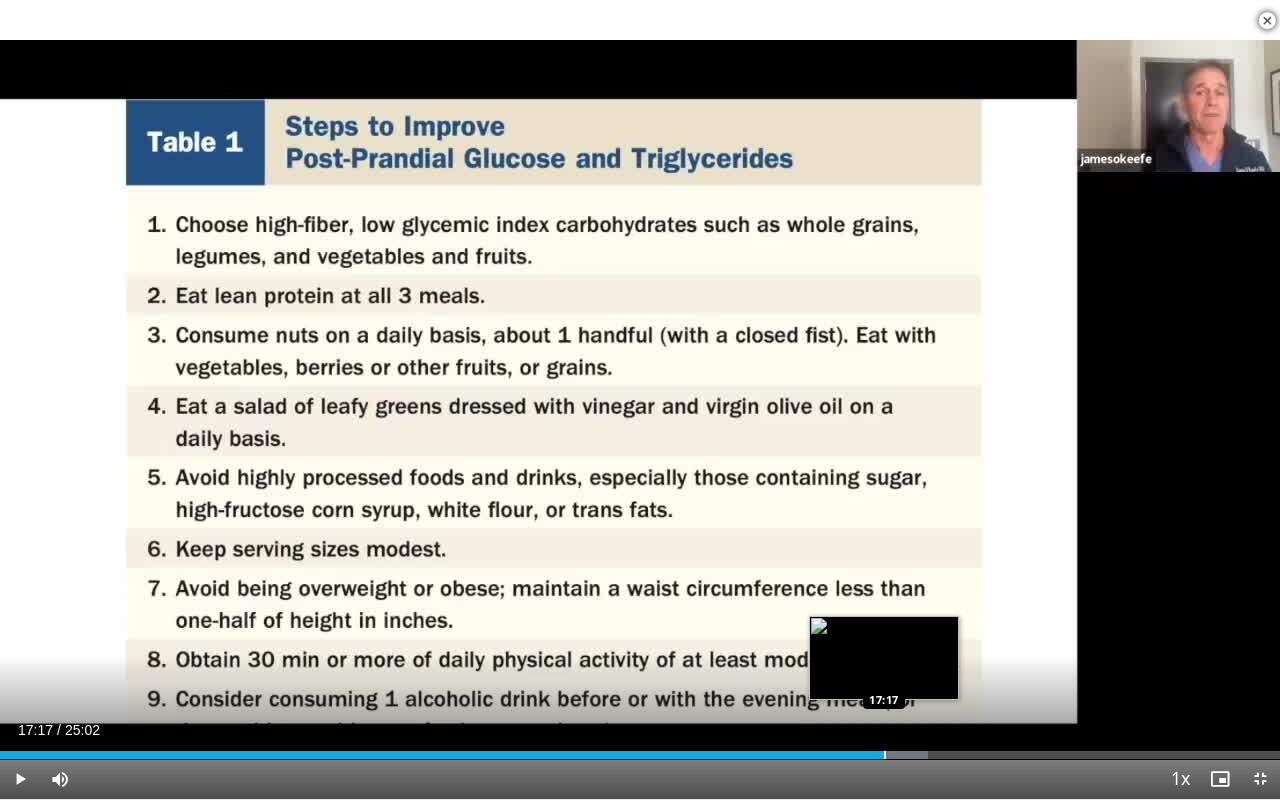 click at bounding box center [885, 755] 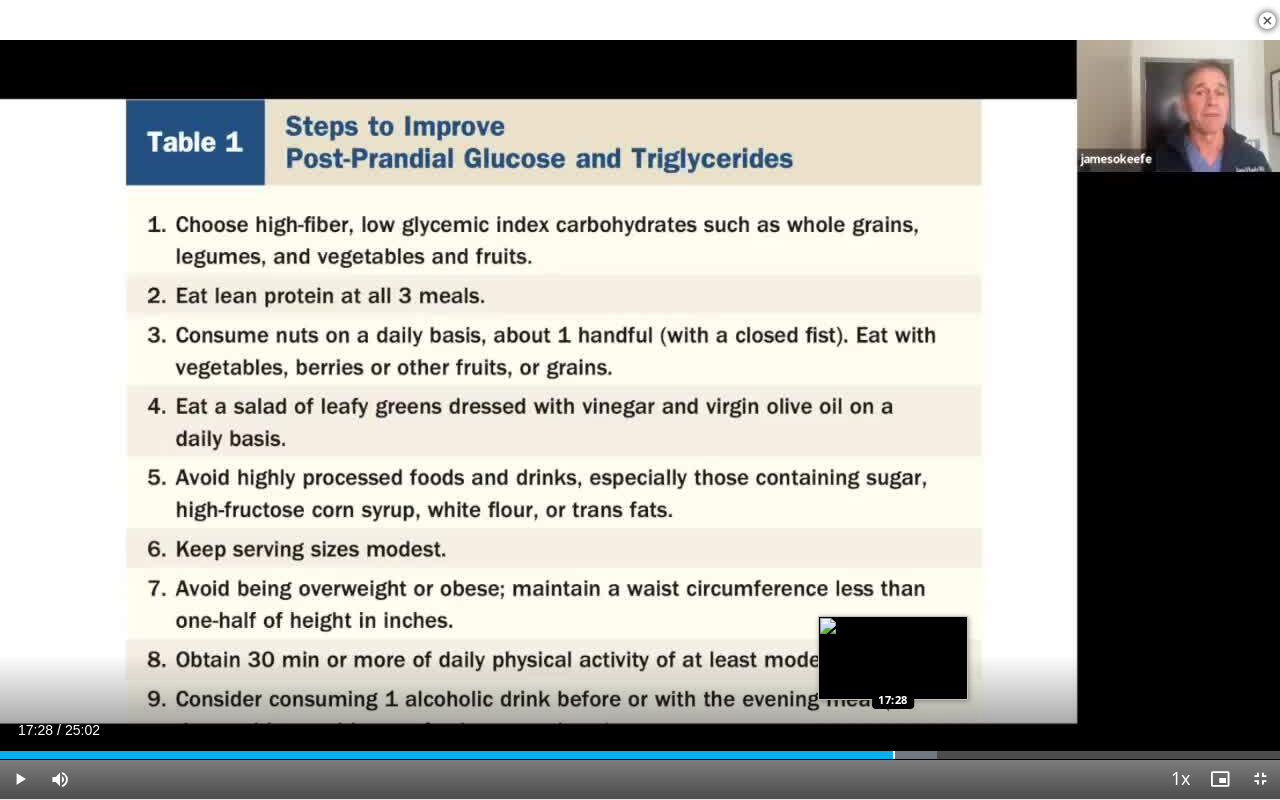 click at bounding box center [894, 755] 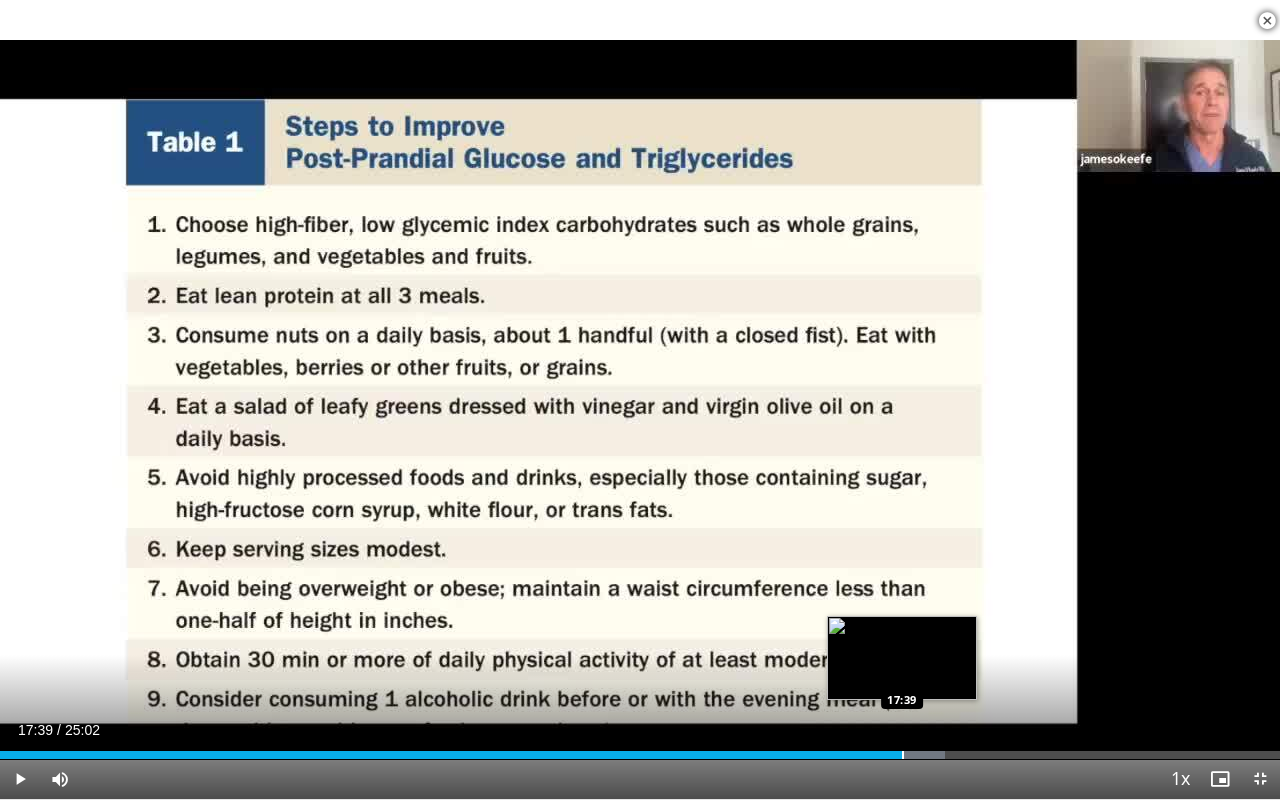 click at bounding box center (903, 755) 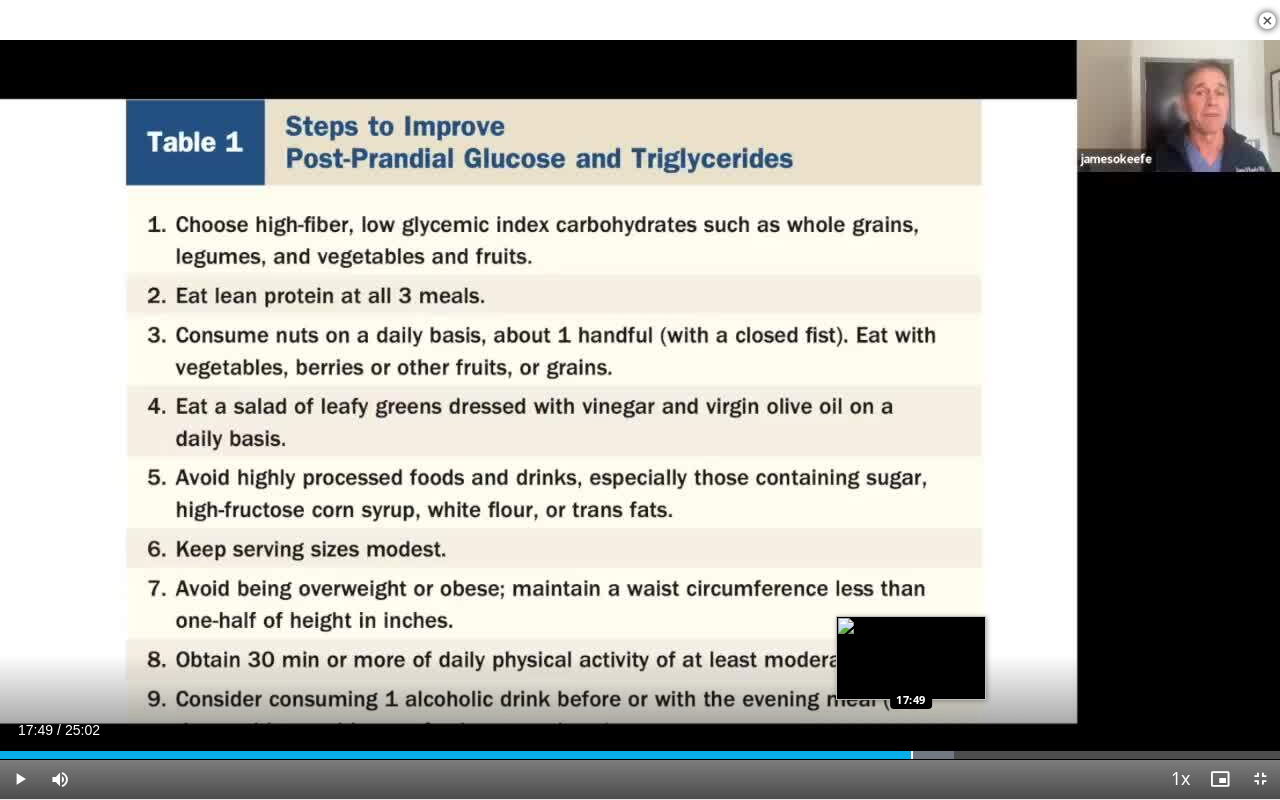 click at bounding box center [912, 755] 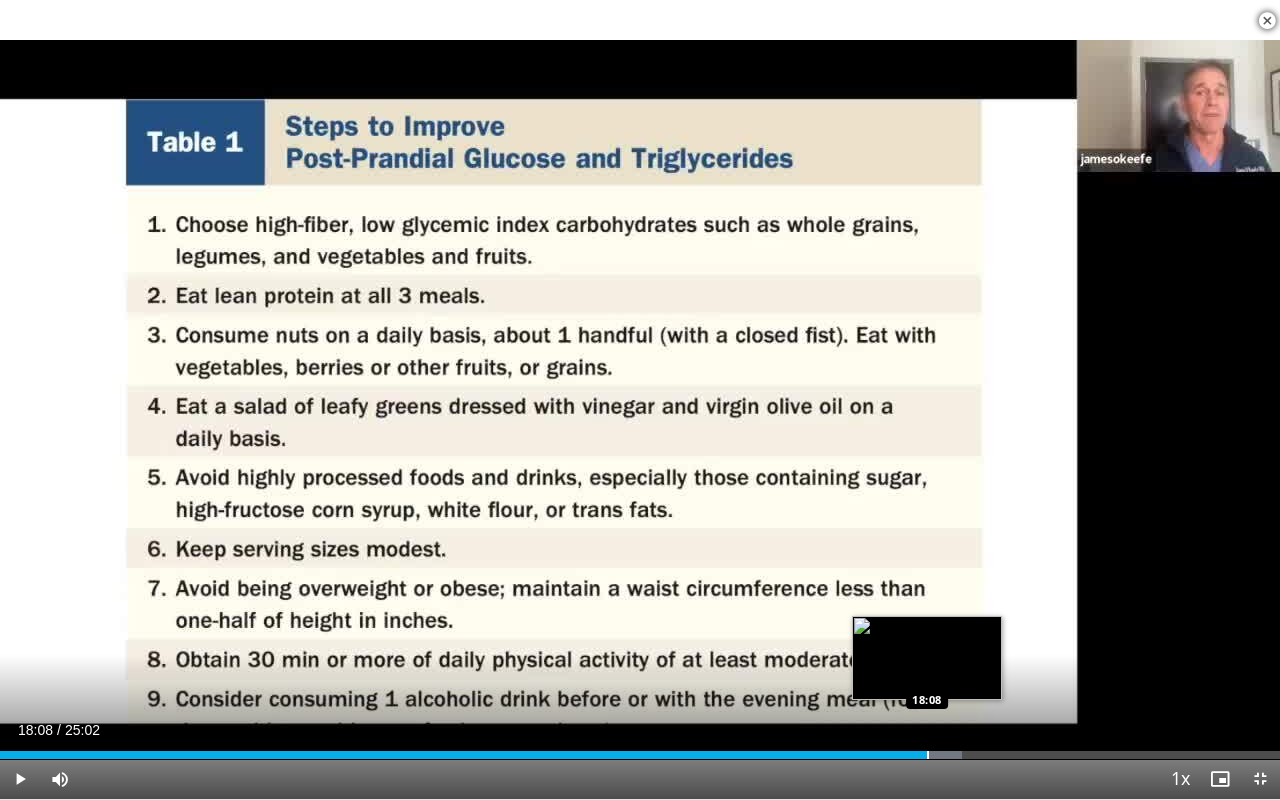 click at bounding box center (928, 755) 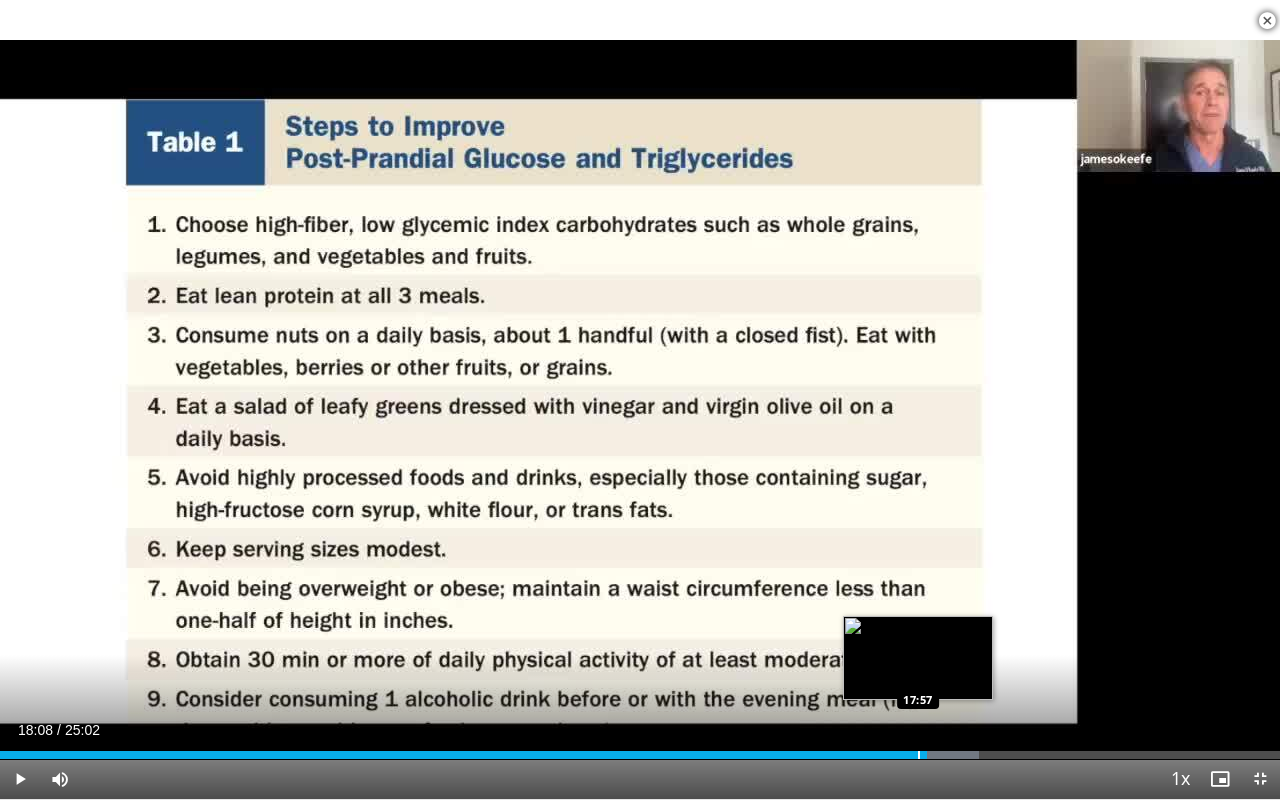 click at bounding box center [919, 755] 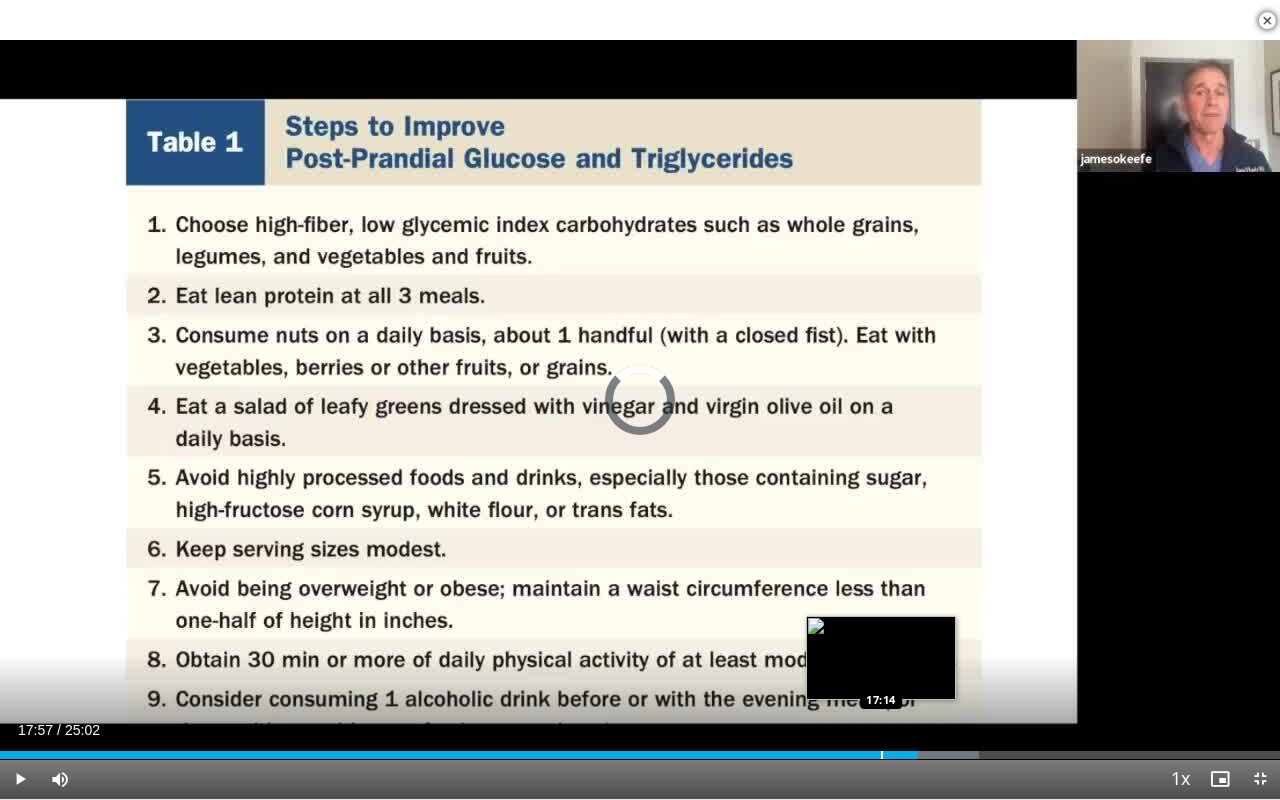 click at bounding box center [882, 755] 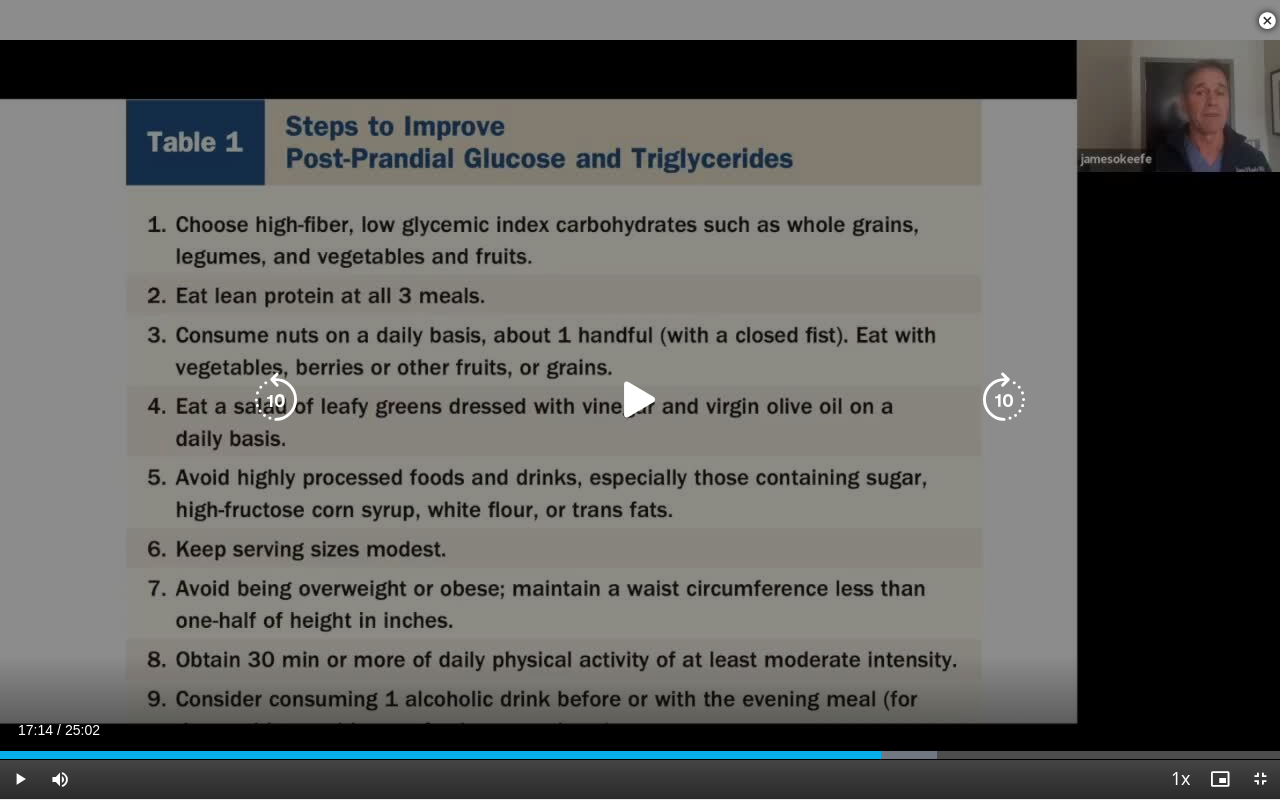 click at bounding box center [640, 400] 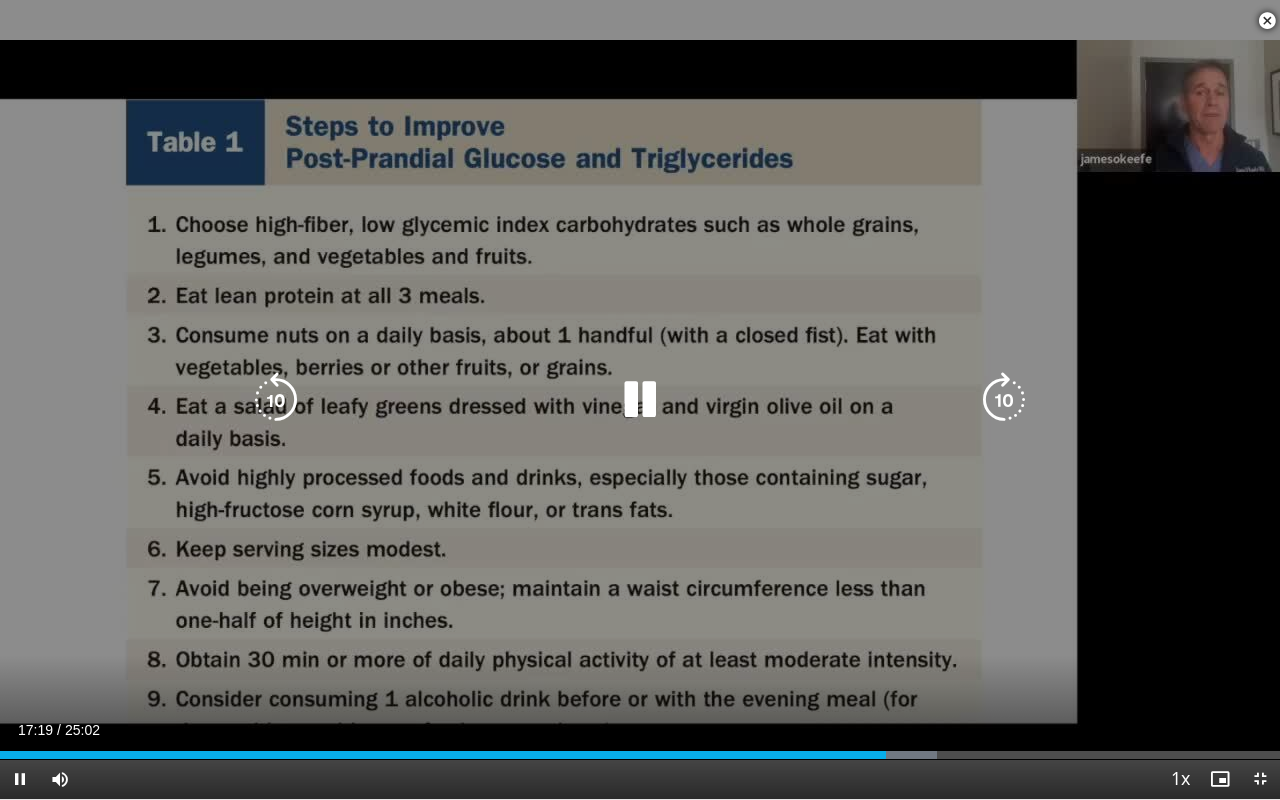 click at bounding box center [640, 400] 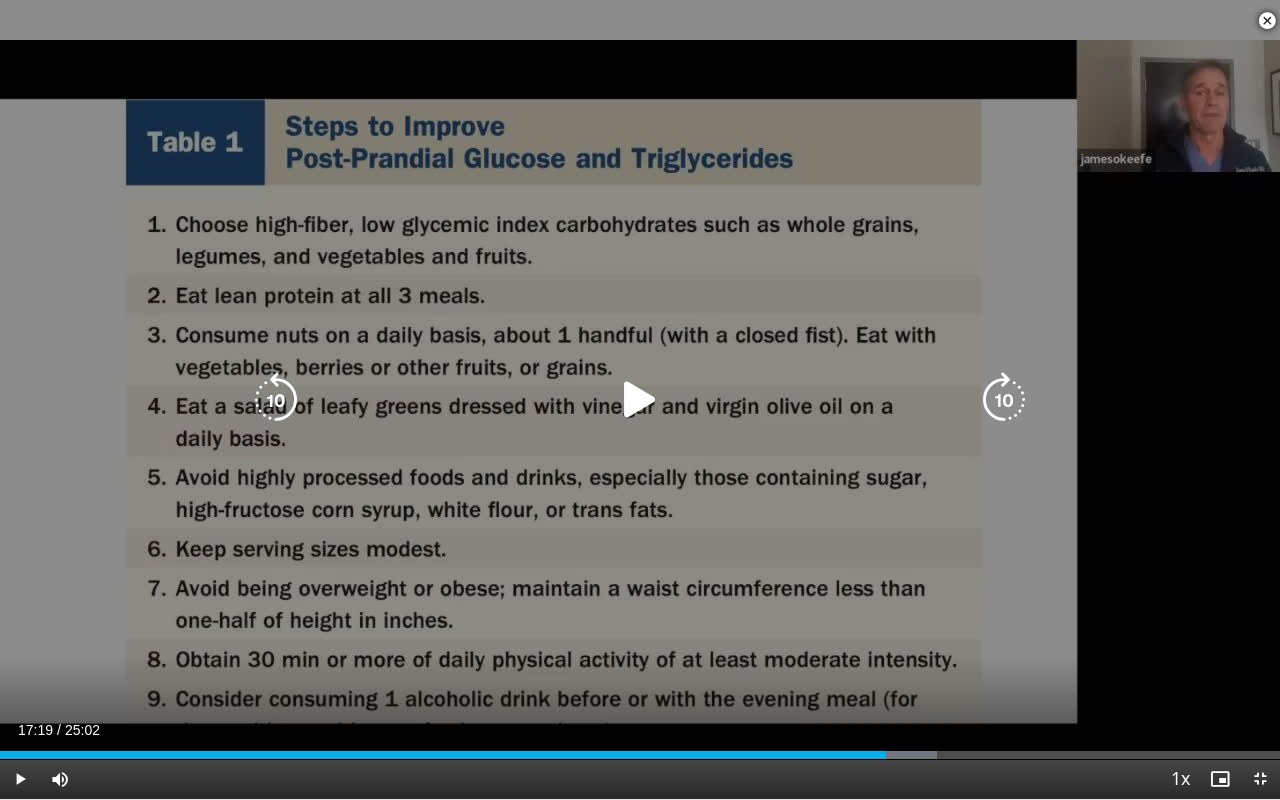 click at bounding box center [640, 400] 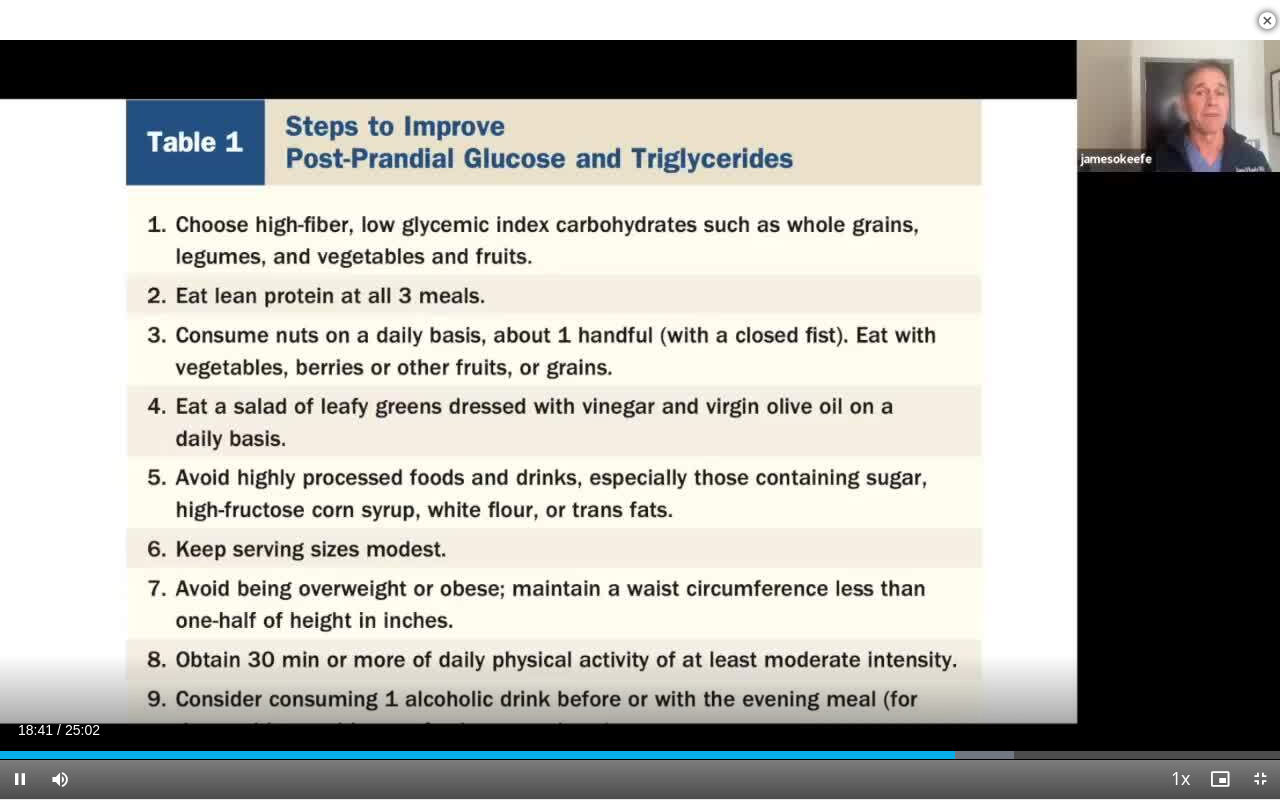 click on "Current Time  [TIME] / Duration  [DURATION] Pause Skip Backward Skip Forward Mute Loaded :  [PERCENTAGE]% [TIME] [TIME] Stream Type  LIVE Seek to live, currently behind live LIVE   1x Playback Rate 0.5x 0.75x 1x , selected 1.25x 1.5x 1.75x 2x Chapters Chapters Descriptions descriptions off , selected Captions captions settings , opens captions settings dialog captions off , selected Audio Track en (Main) , selected Exit Fullscreen Enable picture-in-picture mode" at bounding box center (640, 779) 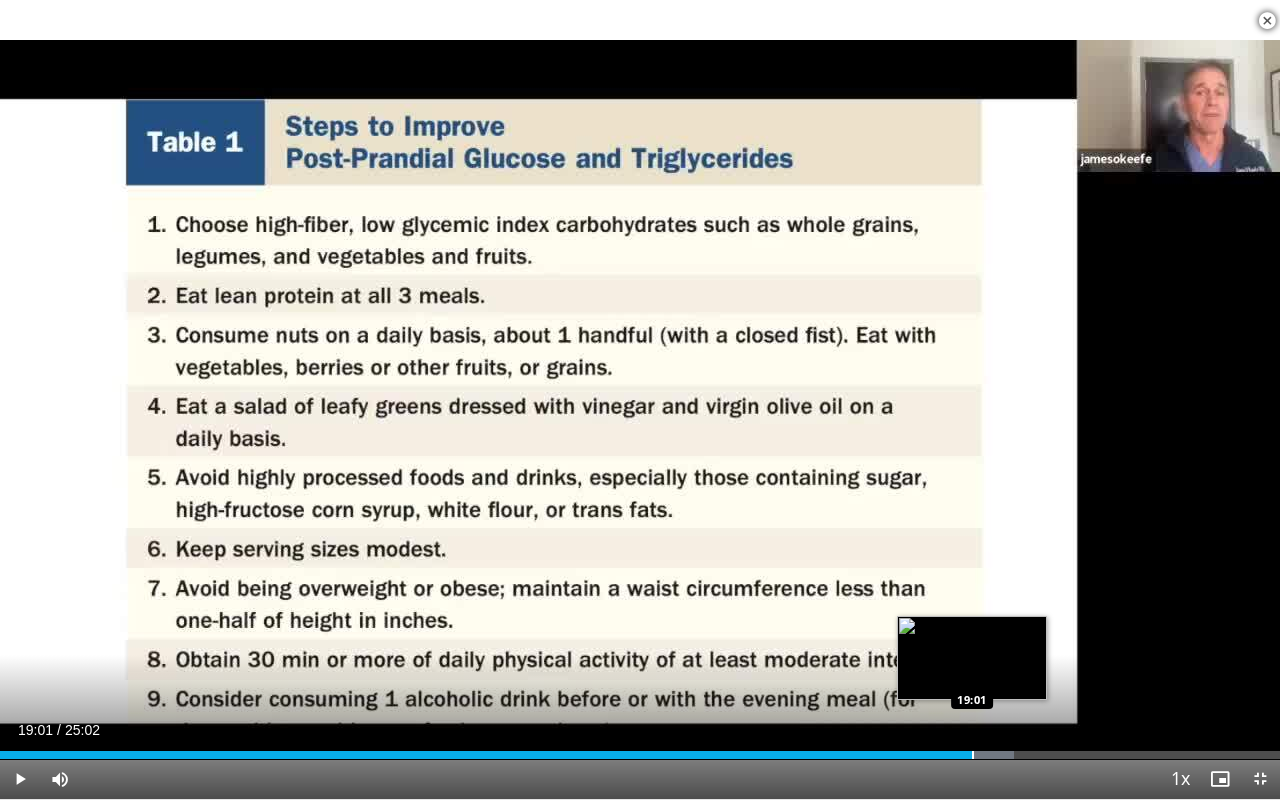 click at bounding box center (973, 755) 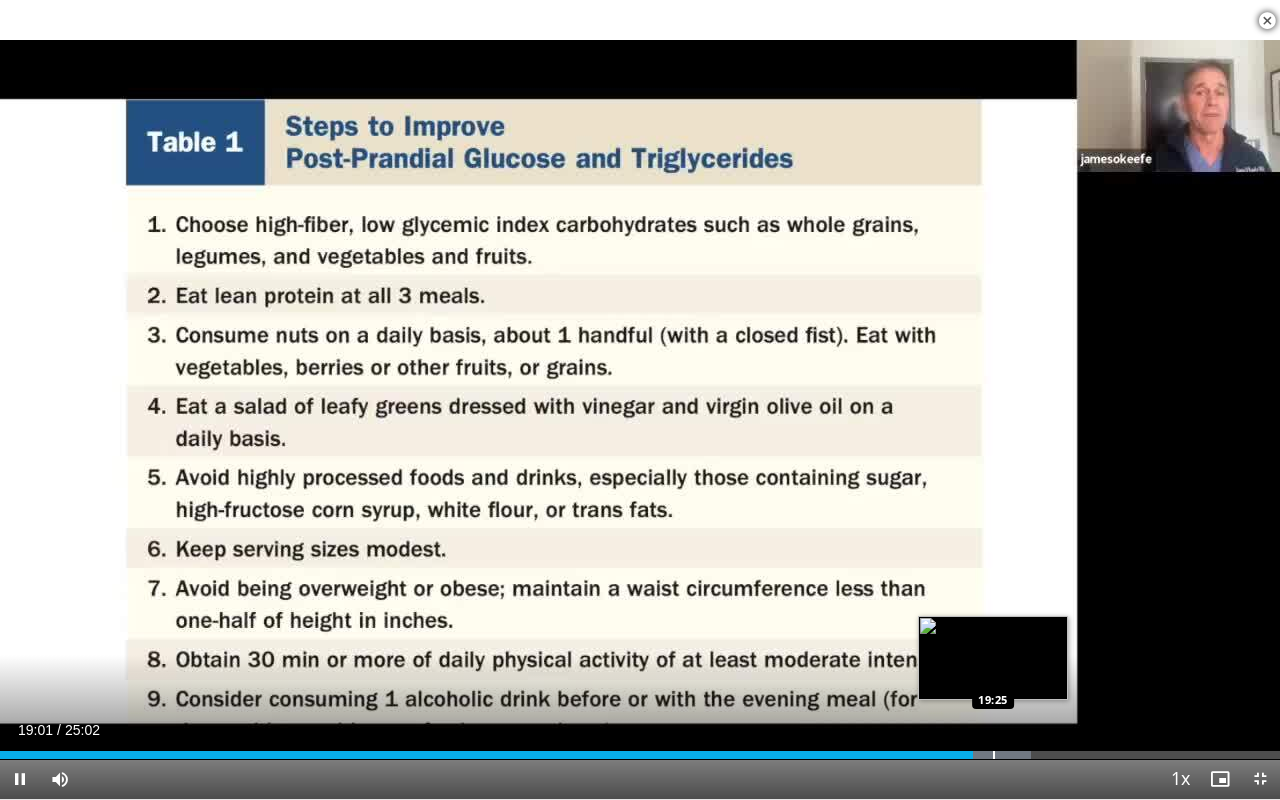 click on "Loaded :  80.52% 19:01 19:25" at bounding box center [640, 749] 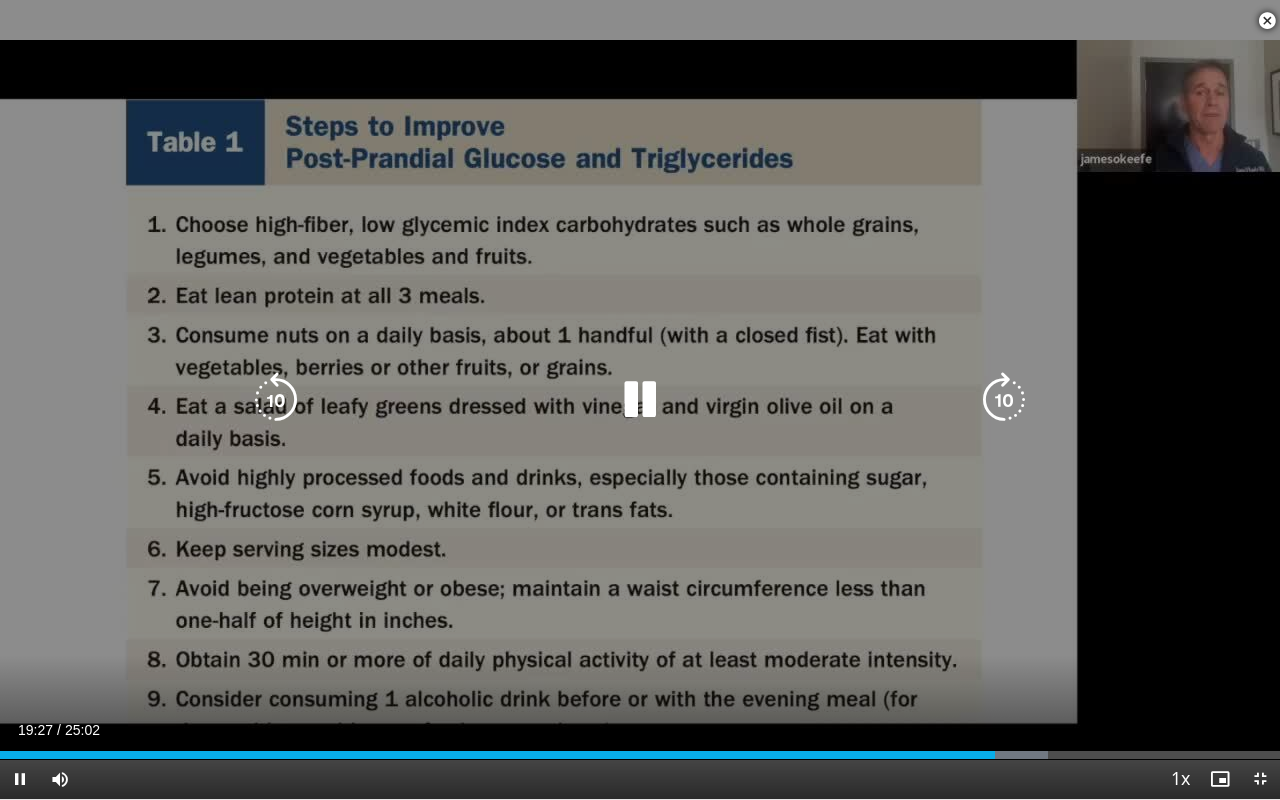 click on "10 seconds
Tap to unmute" at bounding box center (640, 399) 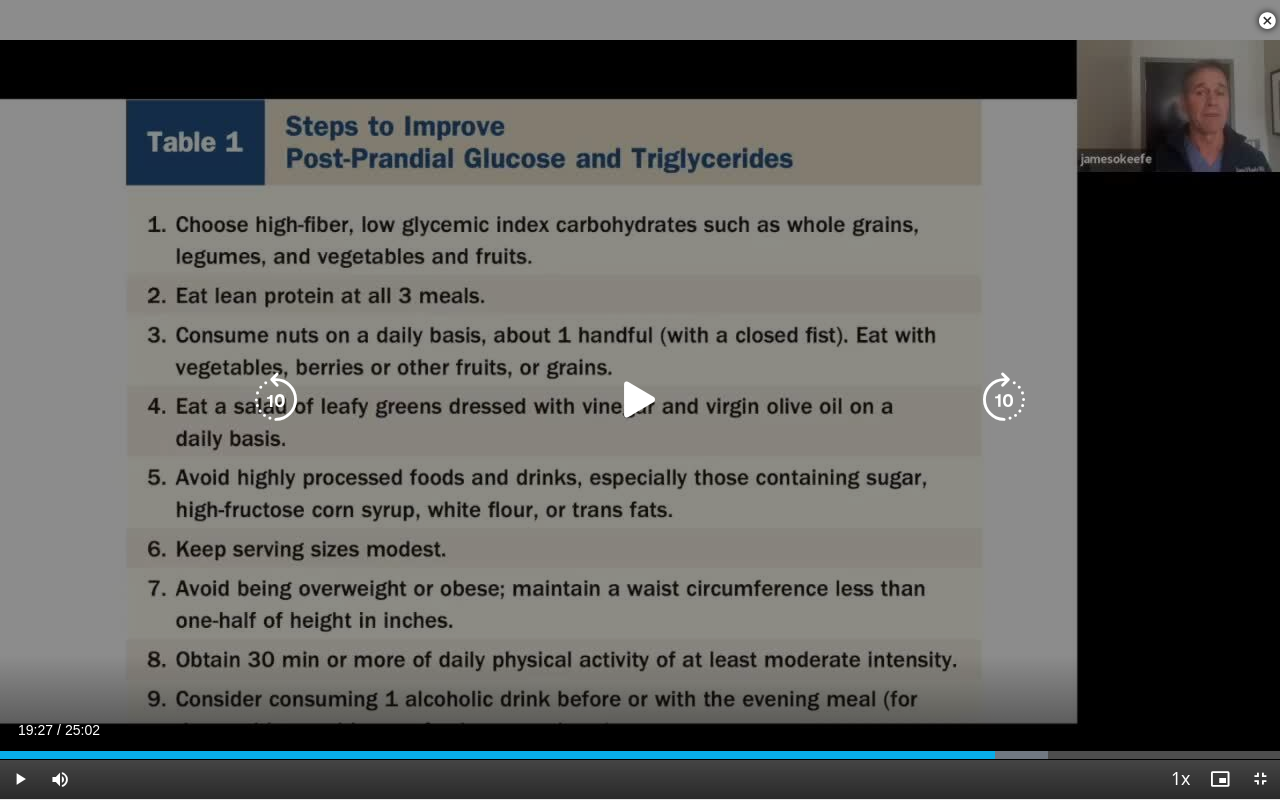 click at bounding box center (640, 400) 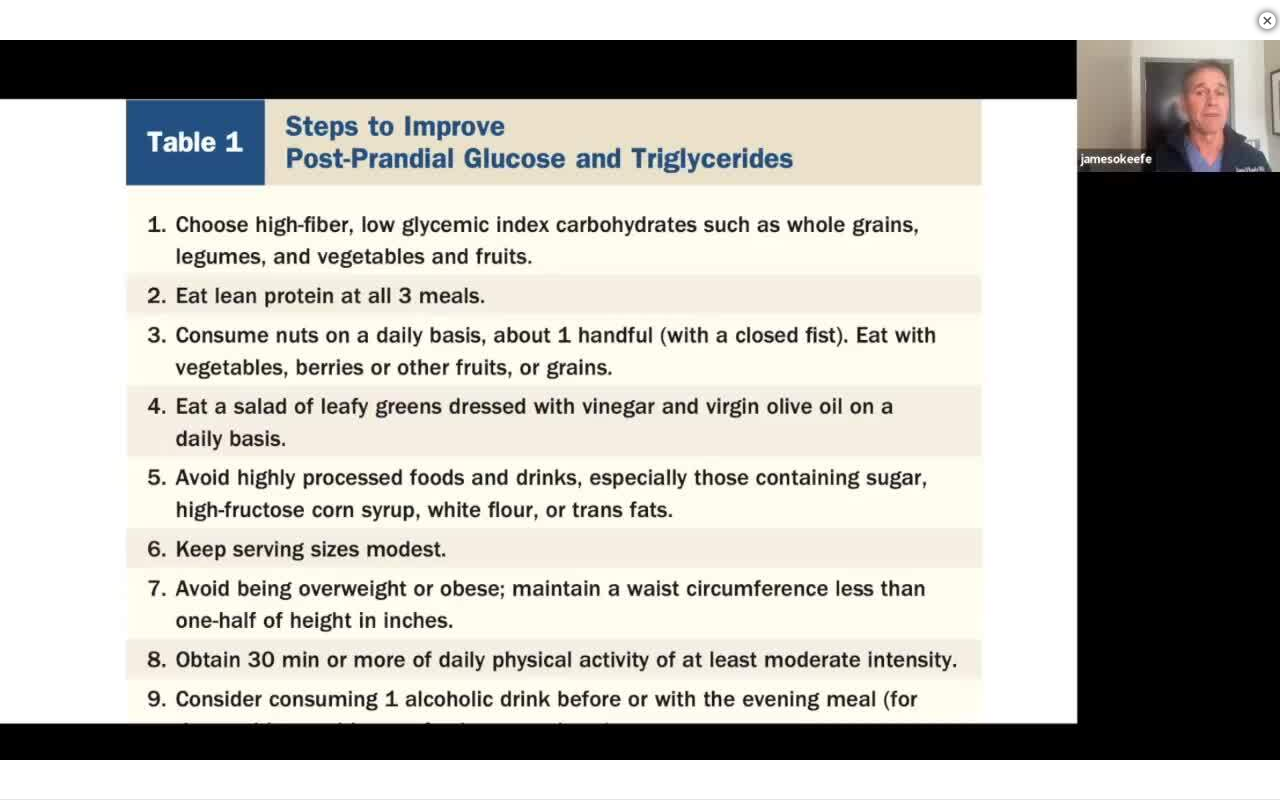click on "**********" at bounding box center [640, 400] 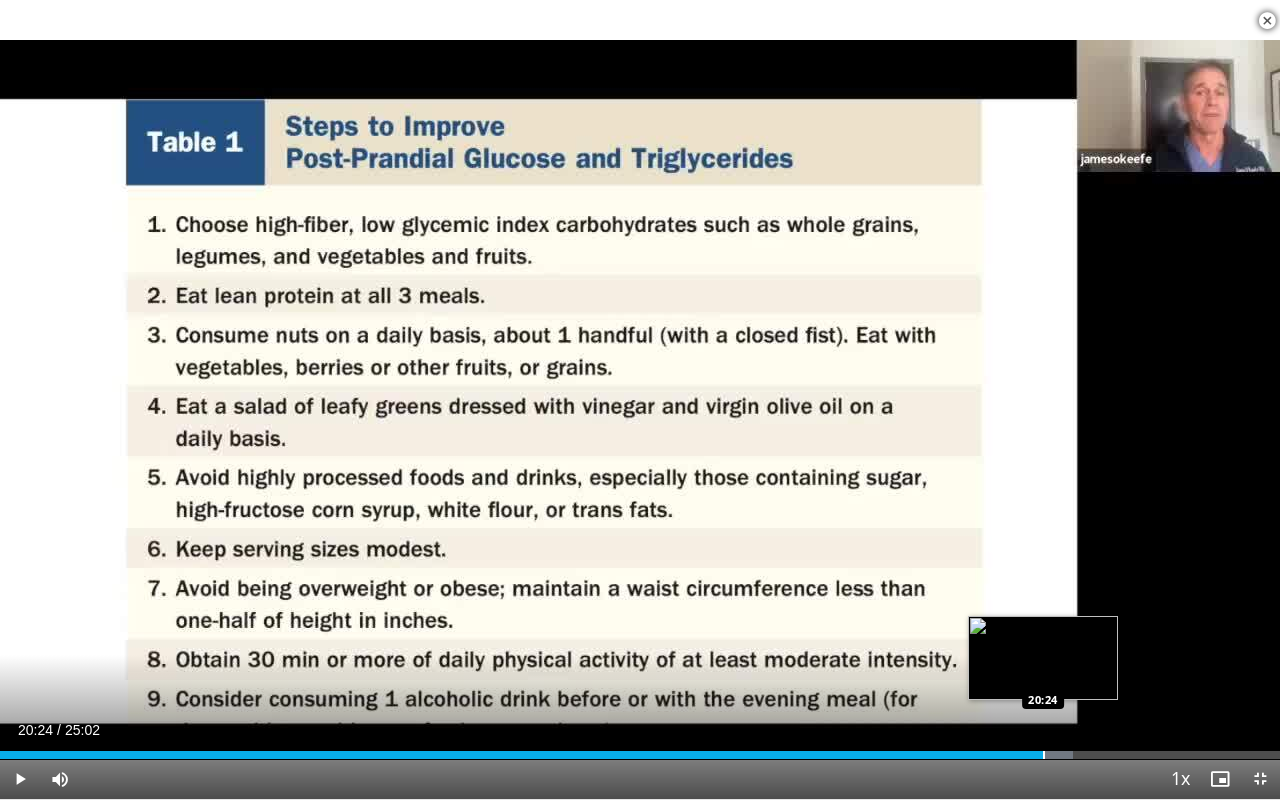 click at bounding box center (1044, 755) 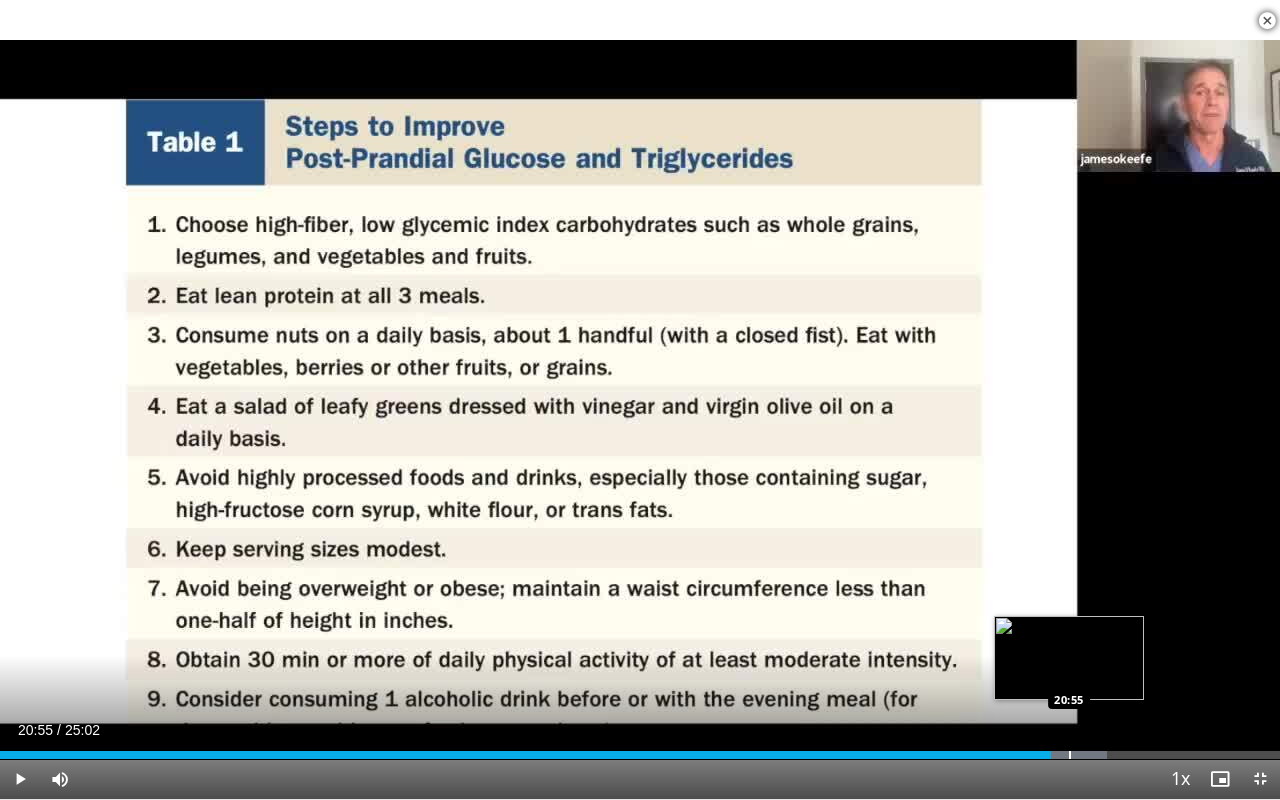 click on "Loaded :  [PERCENTAGE]% [TIME] [TIME]" at bounding box center [640, 749] 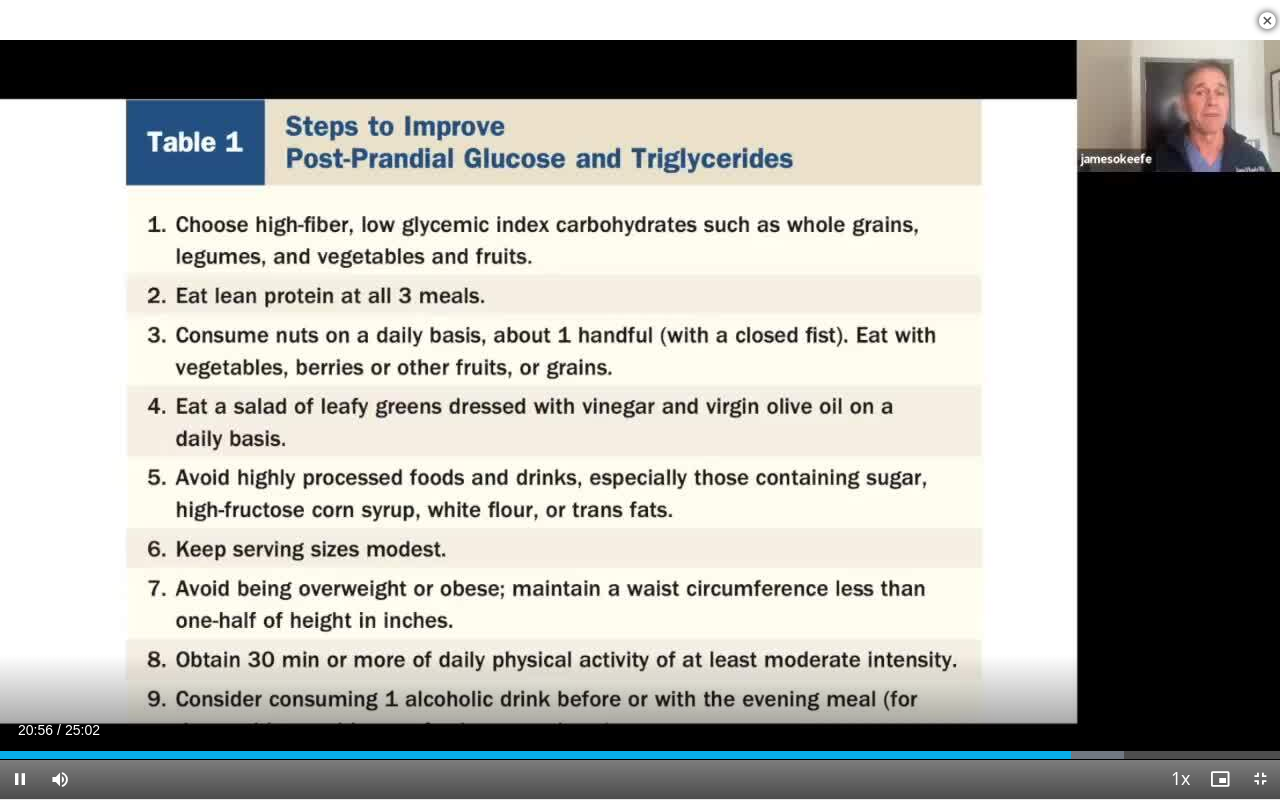 click on "Current Time  [TIME] / Duration  [DURATION] Pause Skip Backward Skip Forward Mute Loaded :  [PERCENTAGE]% [TIME] [TIME] Stream Type  LIVE Seek to live, currently behind live LIVE   1x Playback Rate 0.5x 0.75x 1x , selected 1.25x 1.5x 1.75x 2x Chapters Chapters Descriptions descriptions off , selected Captions captions settings , opens captions settings dialog captions off , selected Audio Track en (Main) , selected Exit Fullscreen Enable picture-in-picture mode" at bounding box center (640, 779) 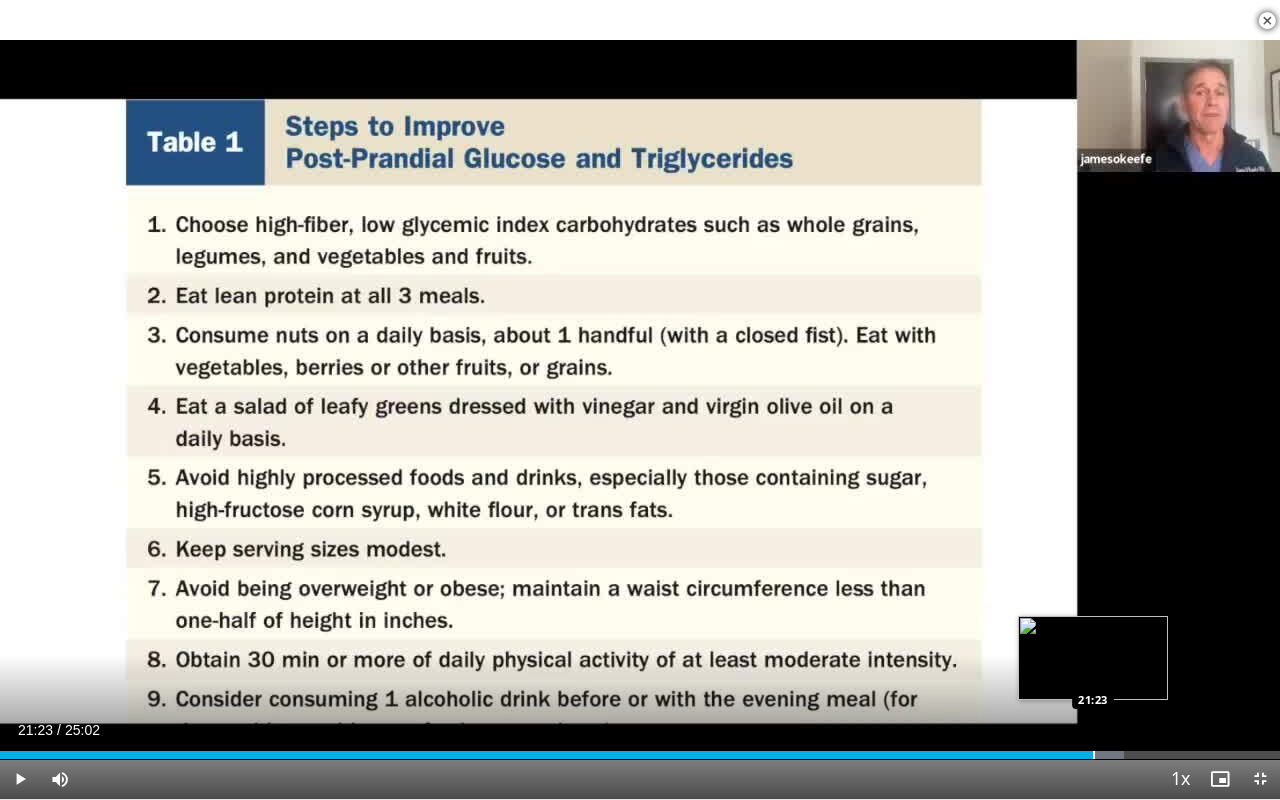 click at bounding box center (1094, 755) 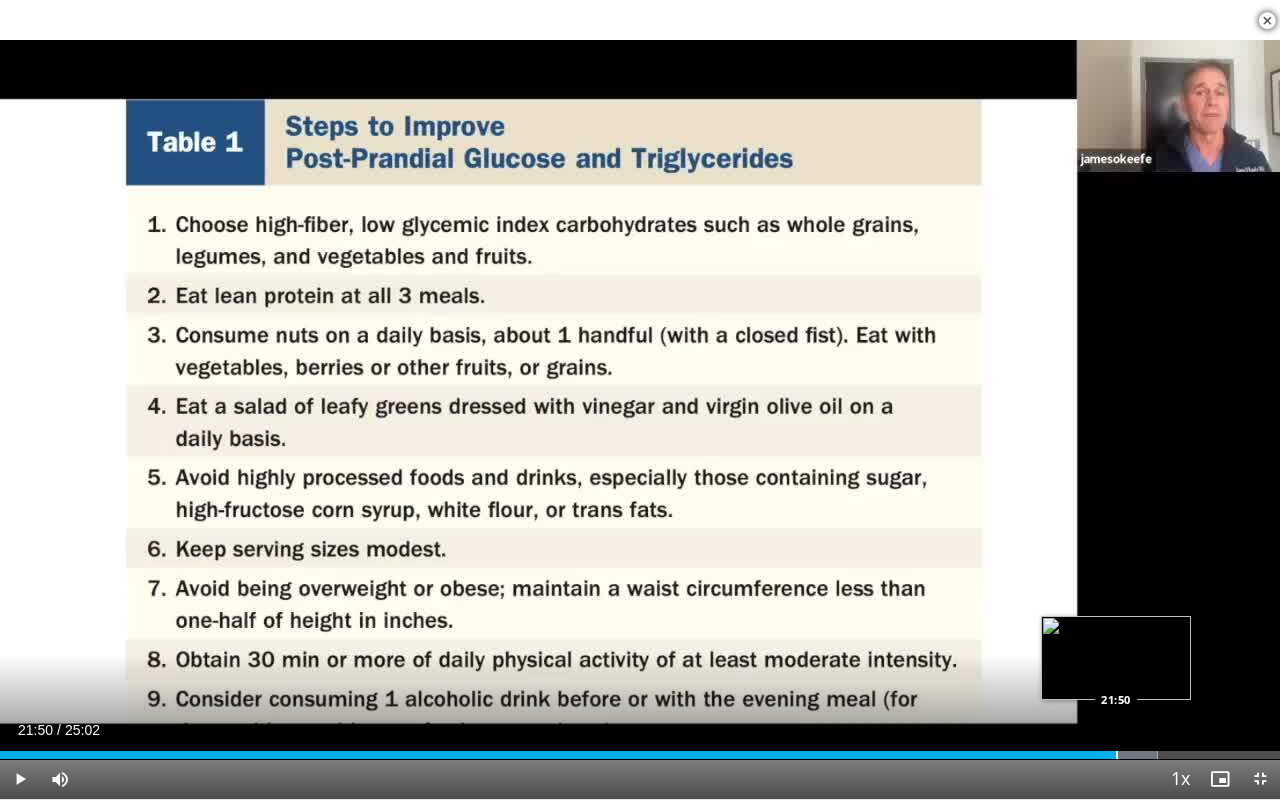 click at bounding box center [1117, 755] 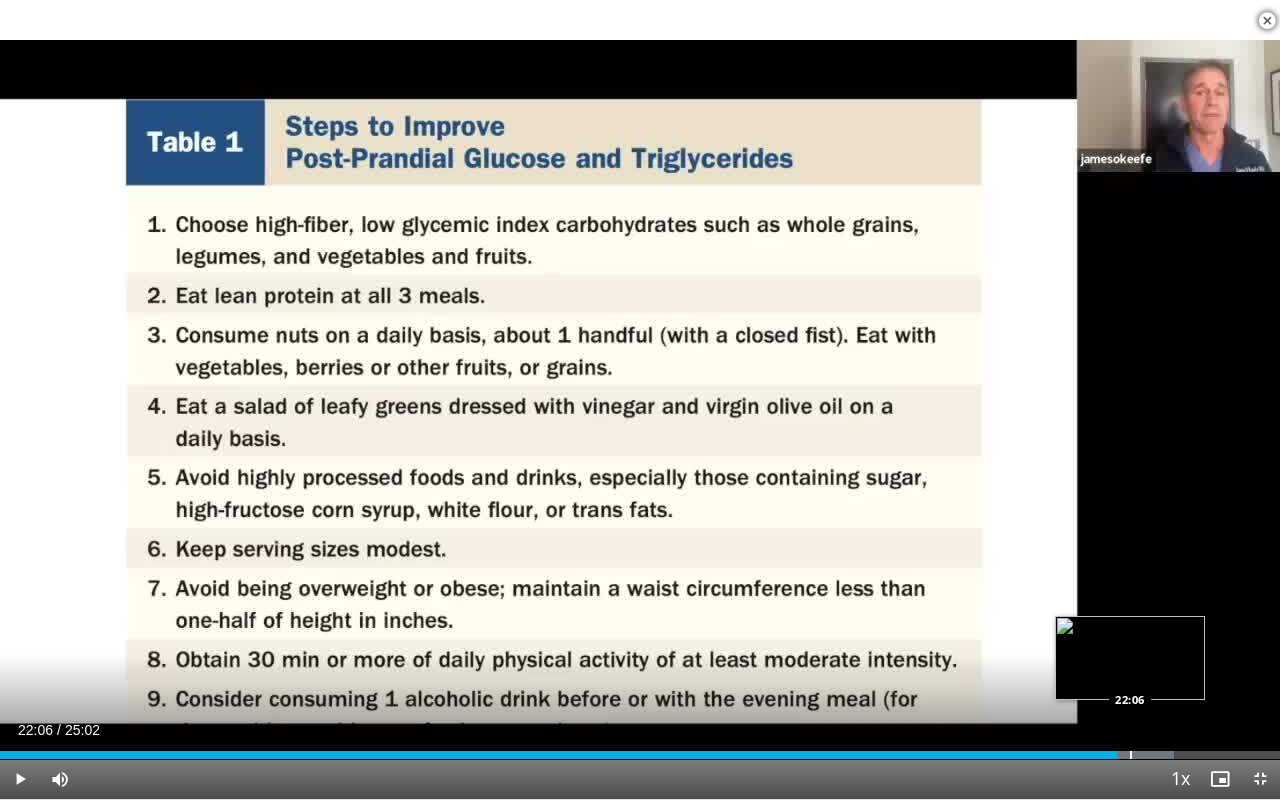 click at bounding box center (1131, 755) 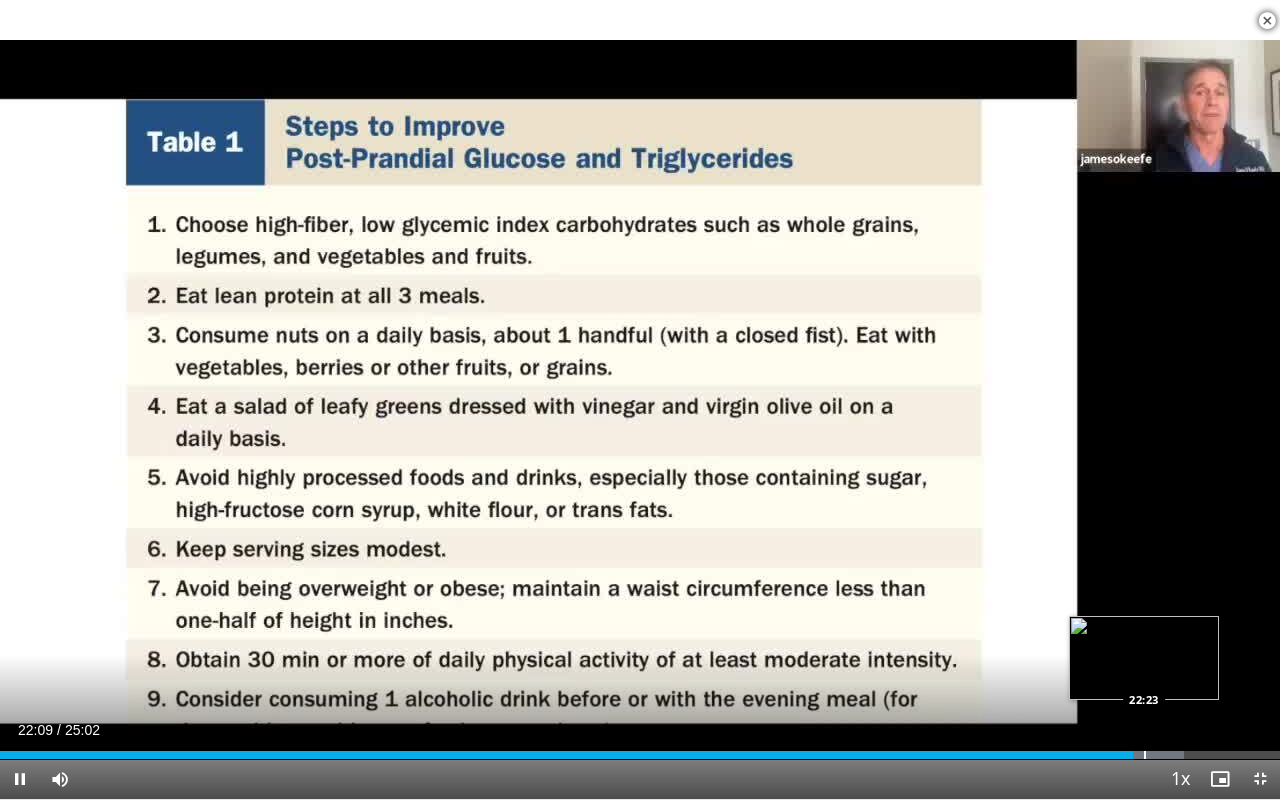 click at bounding box center (1145, 755) 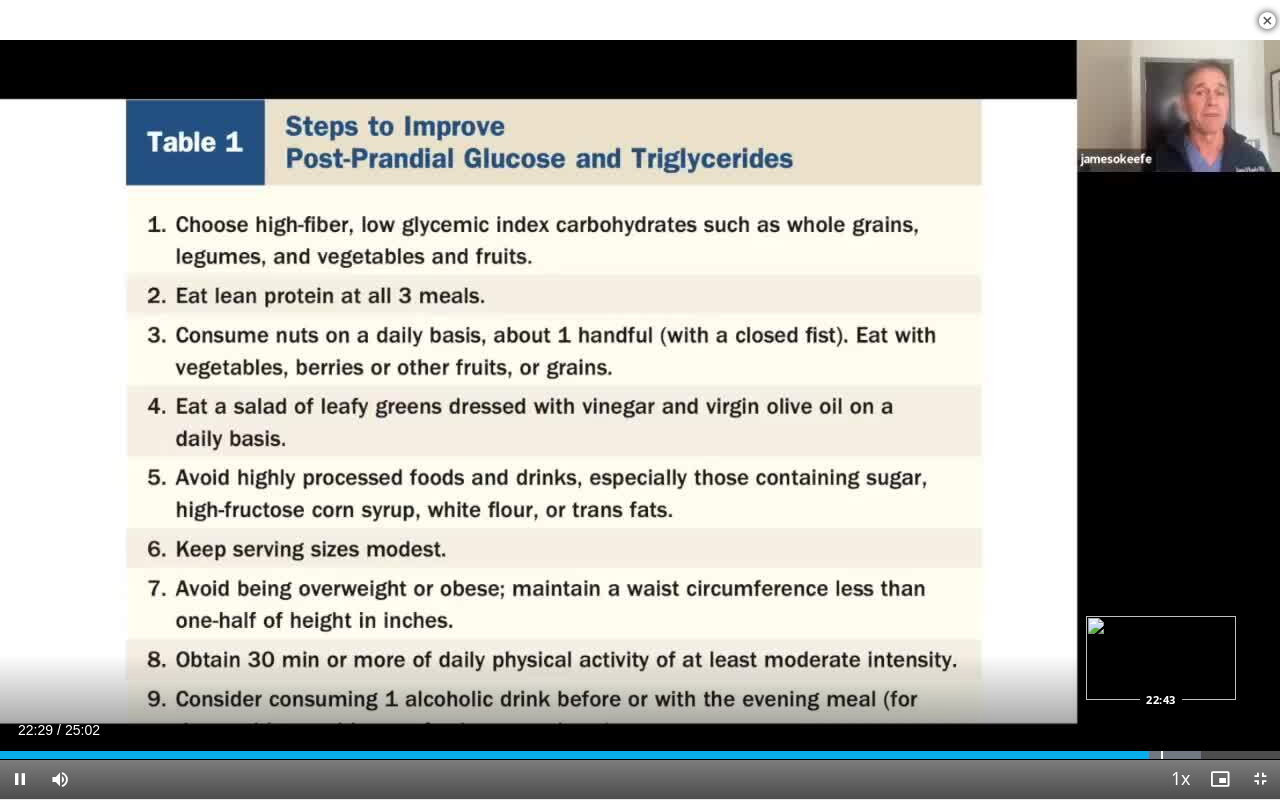 click on "**********" at bounding box center (640, 400) 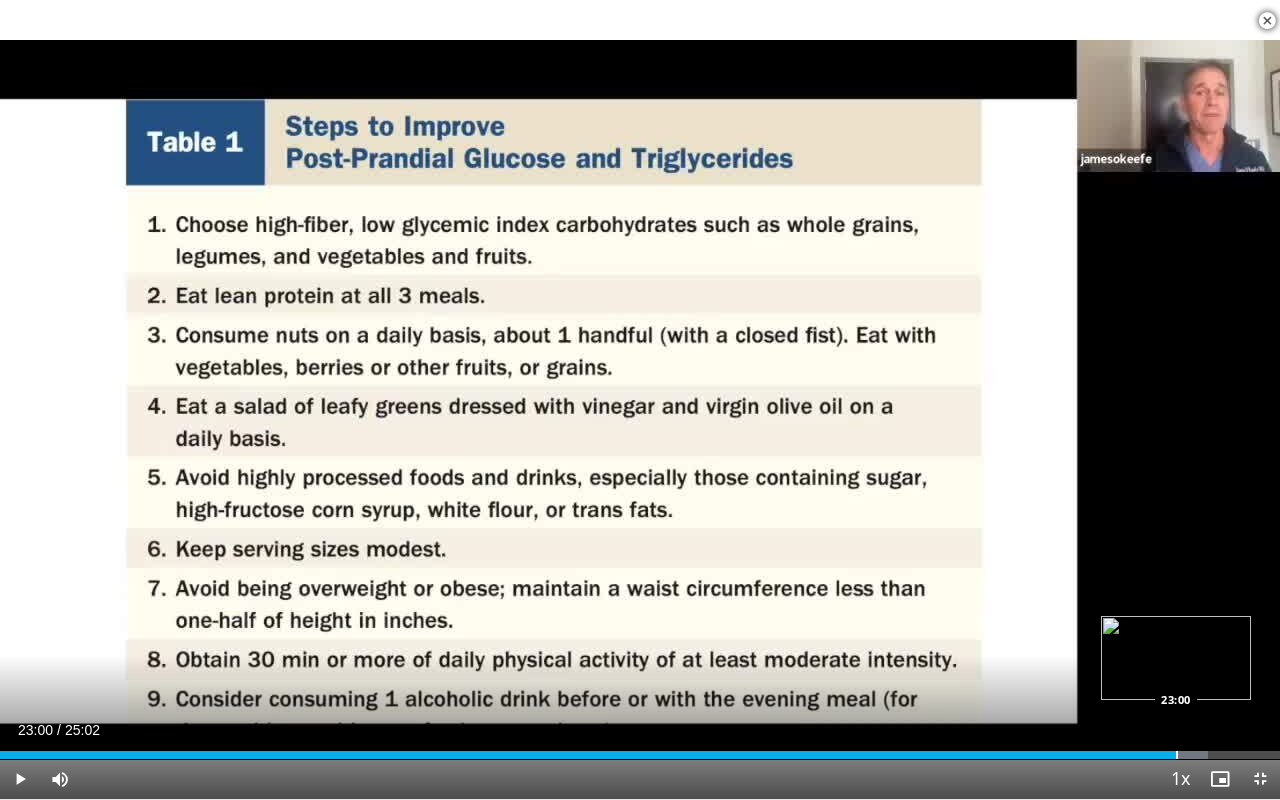 click at bounding box center [1177, 755] 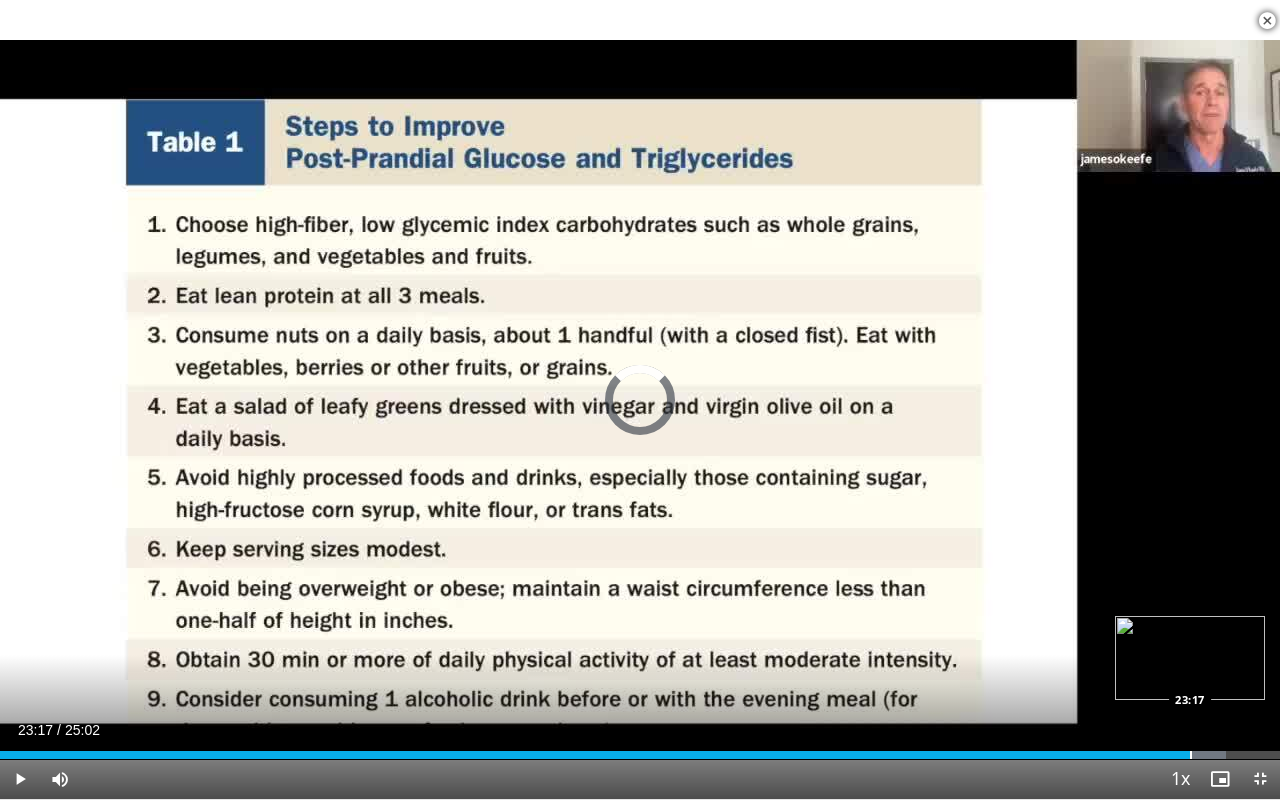 click at bounding box center [1191, 755] 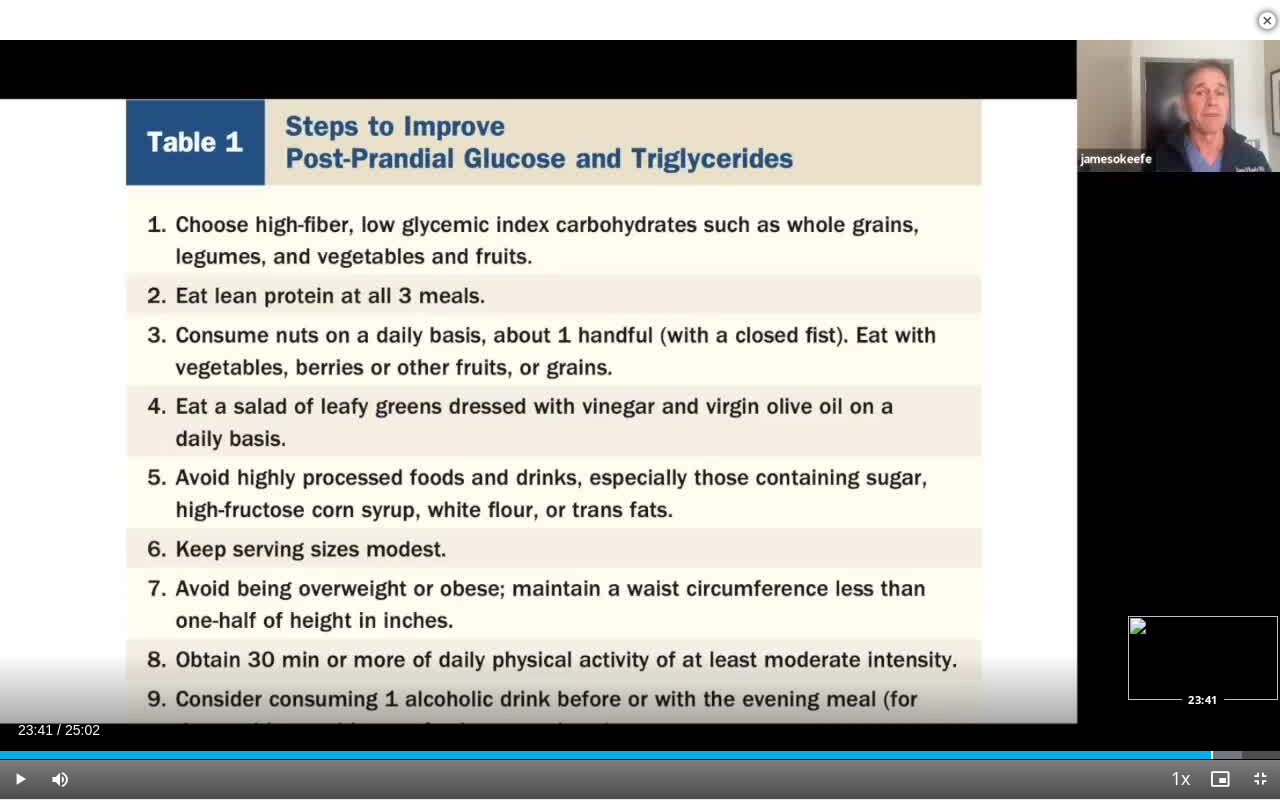click at bounding box center (1212, 755) 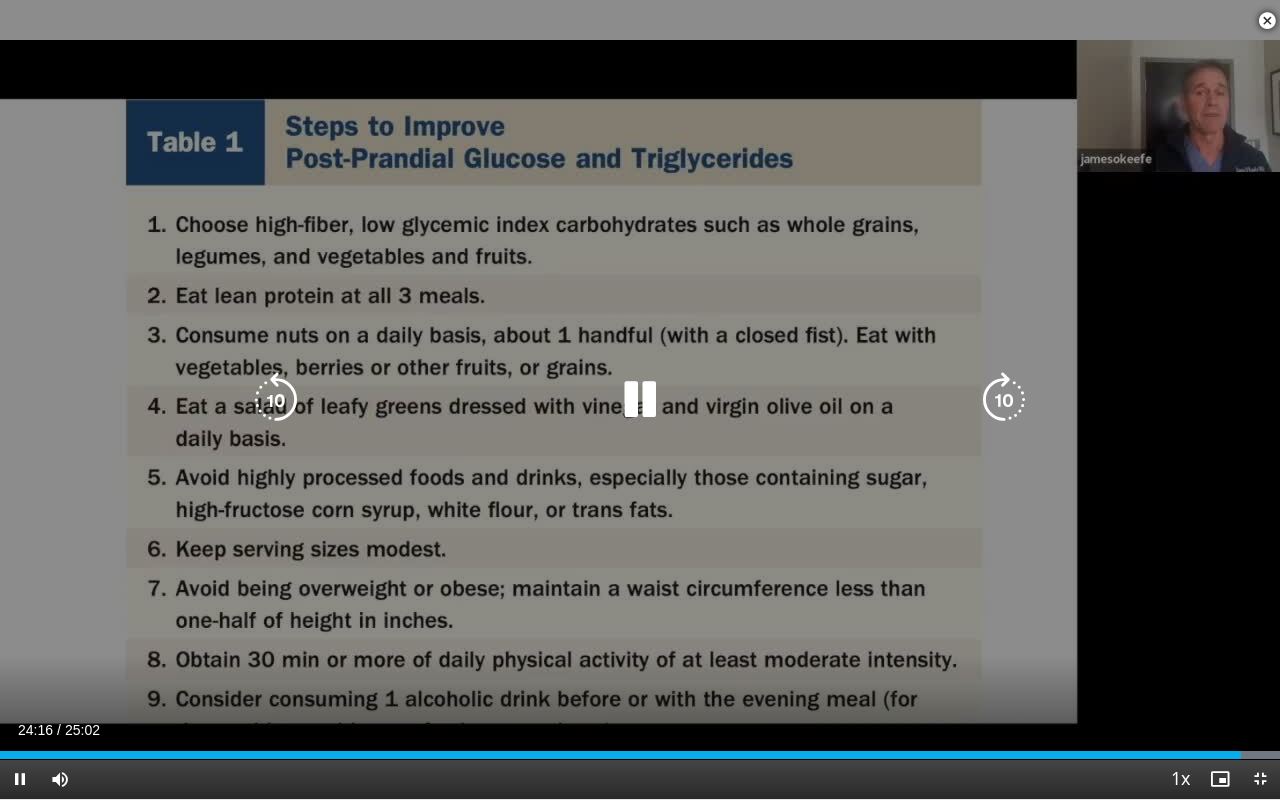 click on "10 seconds
Tap to unmute" at bounding box center (640, 399) 